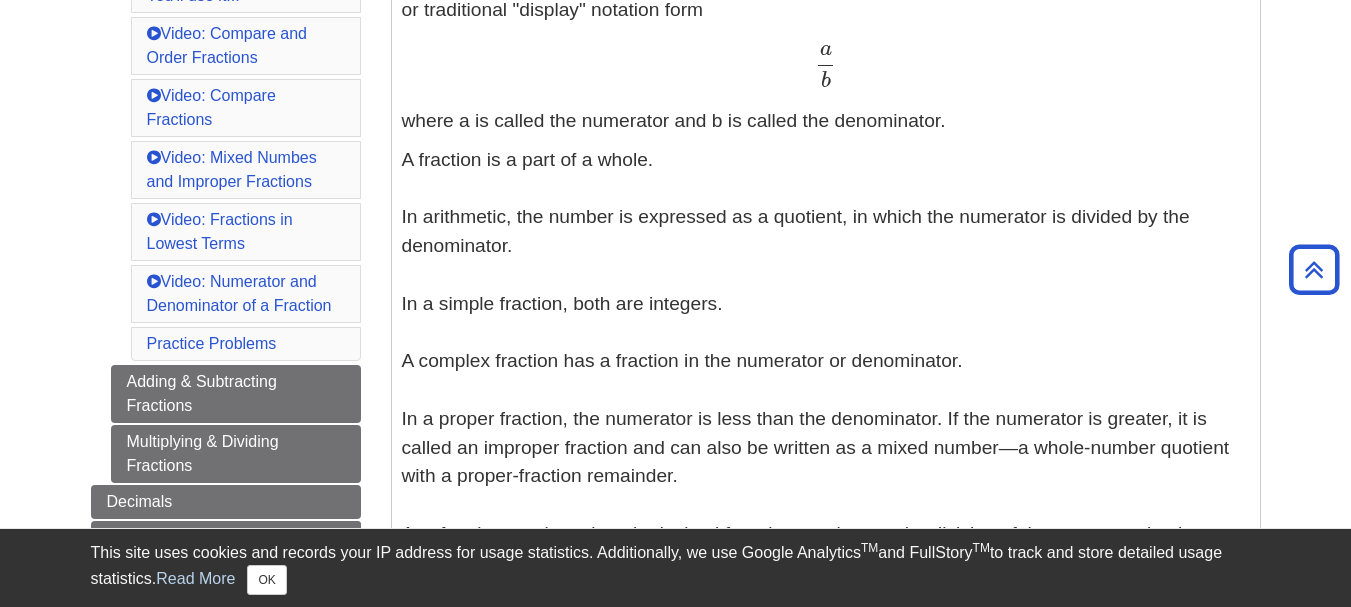 scroll, scrollTop: 1300, scrollLeft: 0, axis: vertical 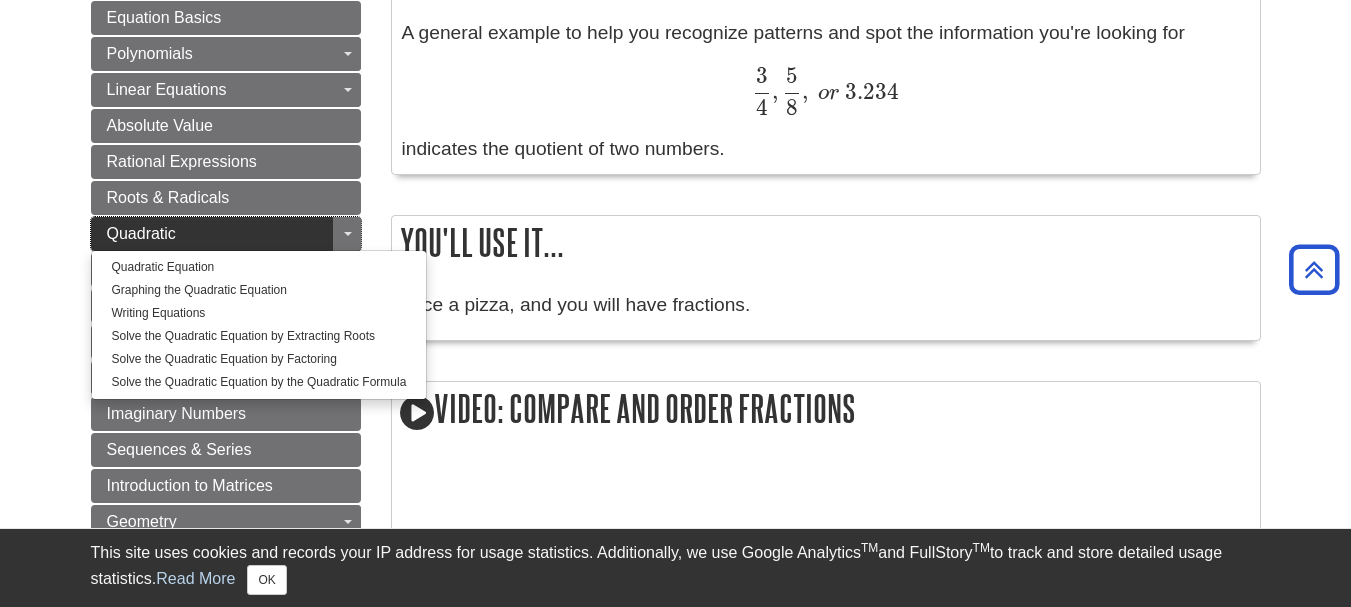 click on "Quadratic" at bounding box center [226, 234] 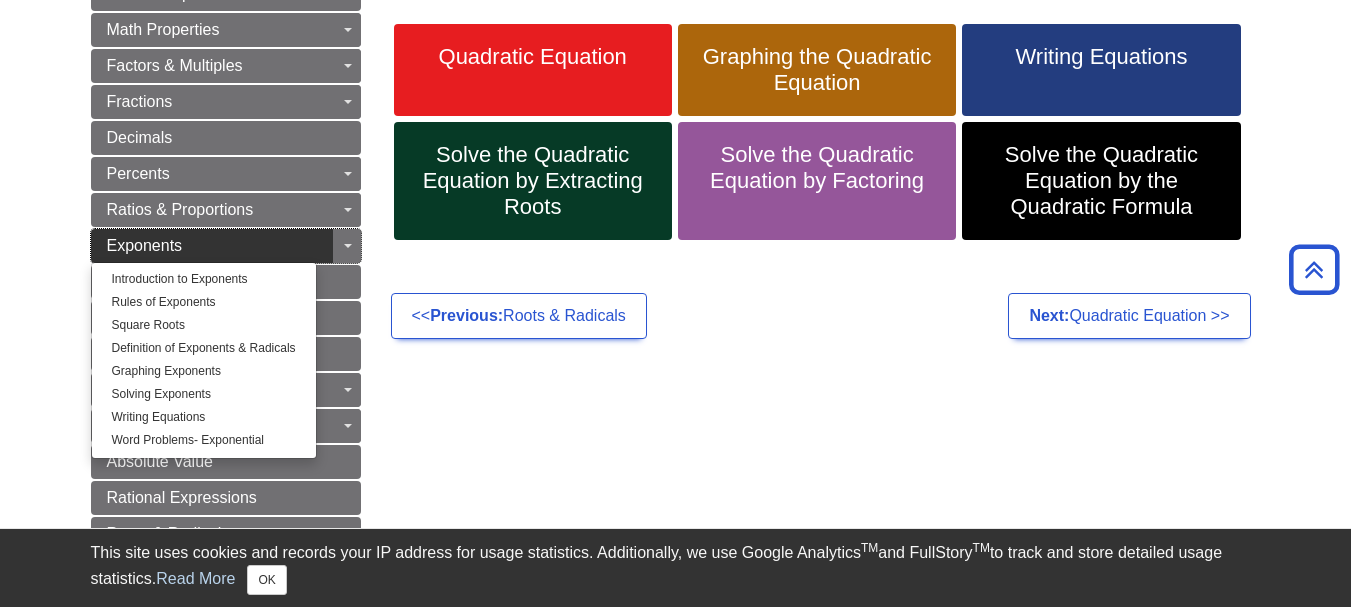 scroll, scrollTop: 200, scrollLeft: 0, axis: vertical 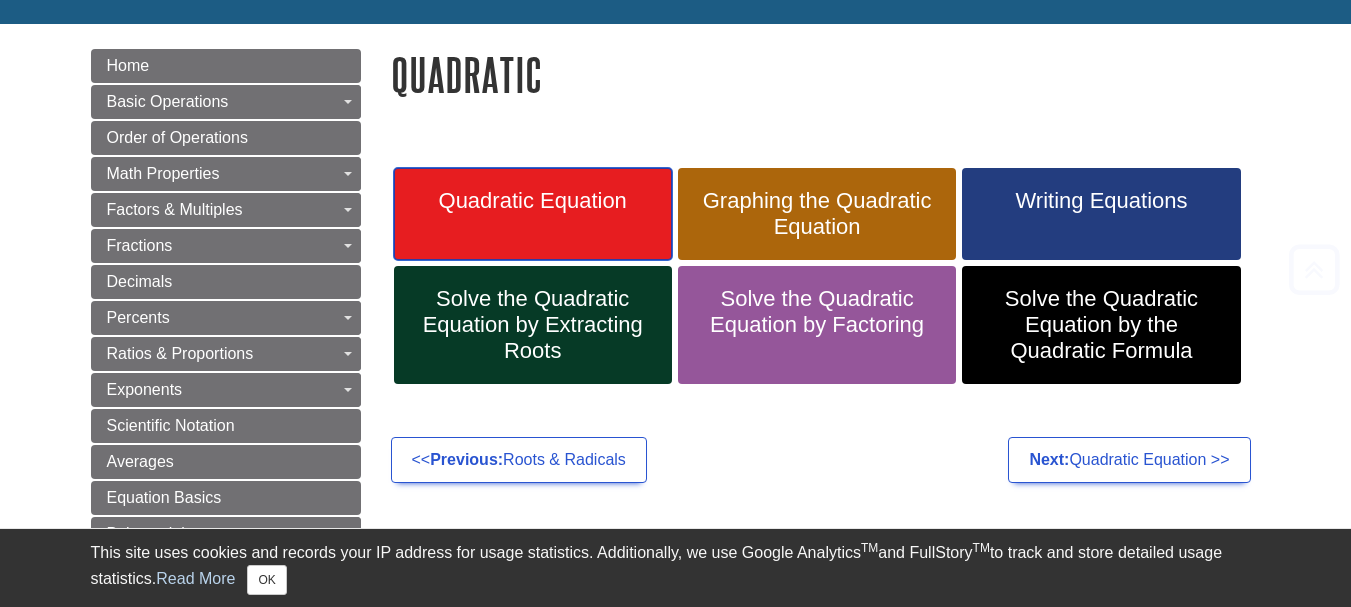 click on "Quadratic Equation" at bounding box center [533, 201] 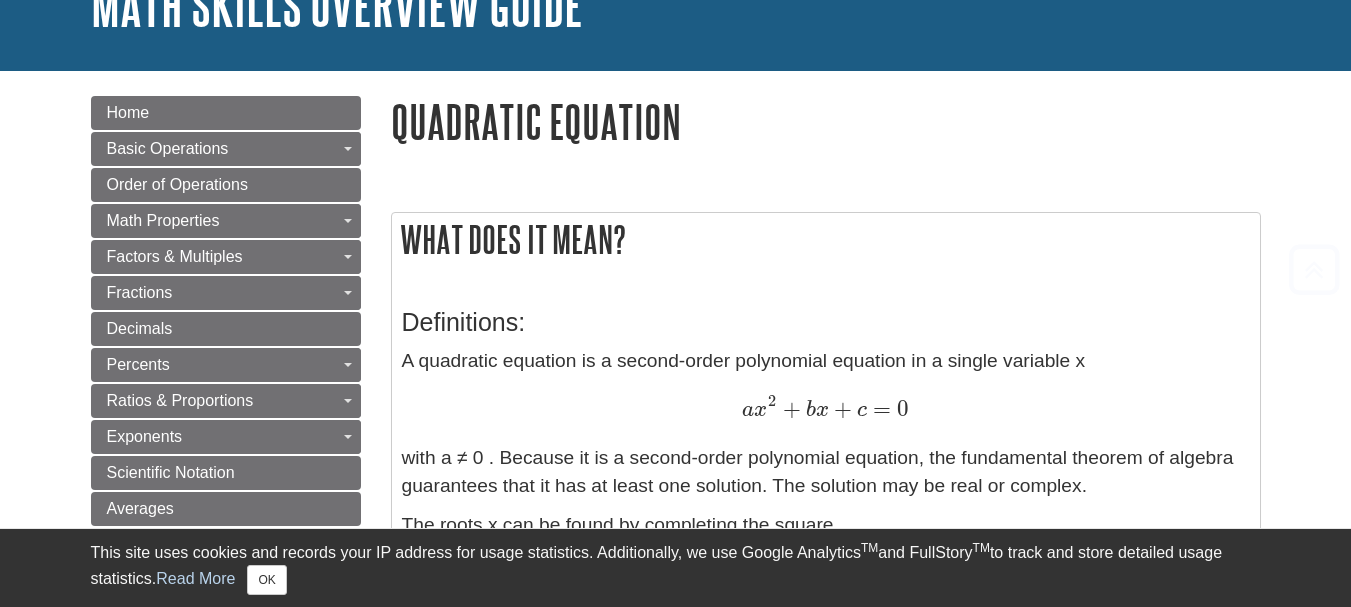 scroll, scrollTop: 700, scrollLeft: 0, axis: vertical 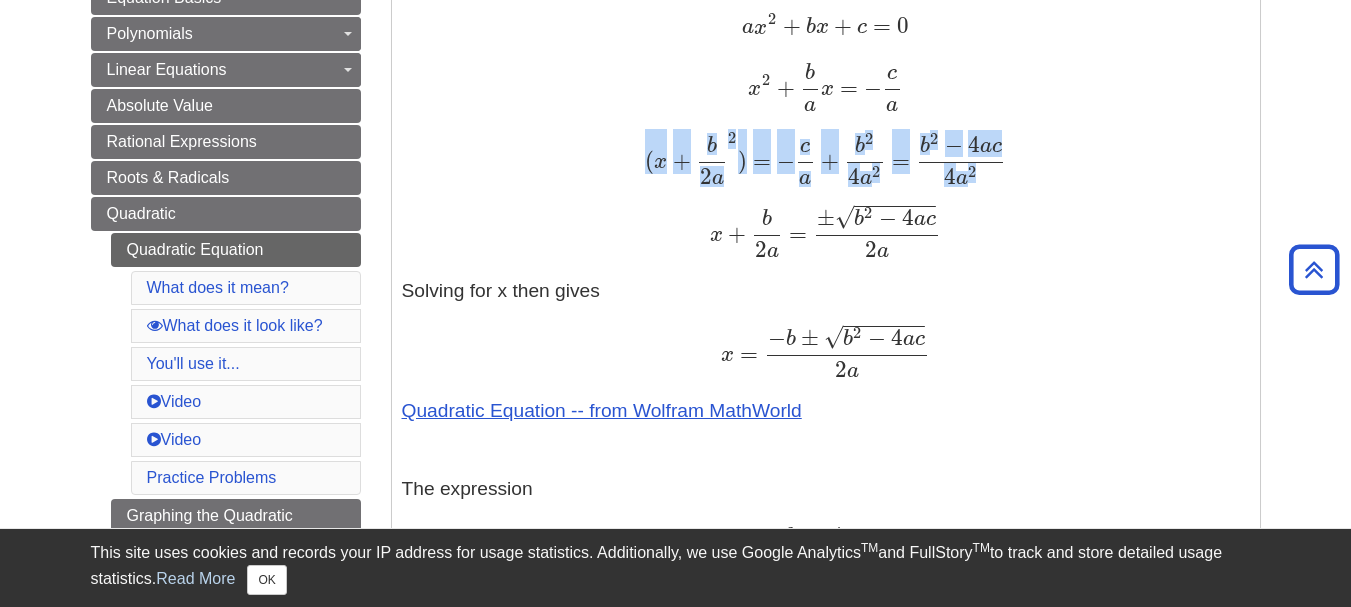 drag, startPoint x: 973, startPoint y: 94, endPoint x: 790, endPoint y: 178, distance: 201.3579 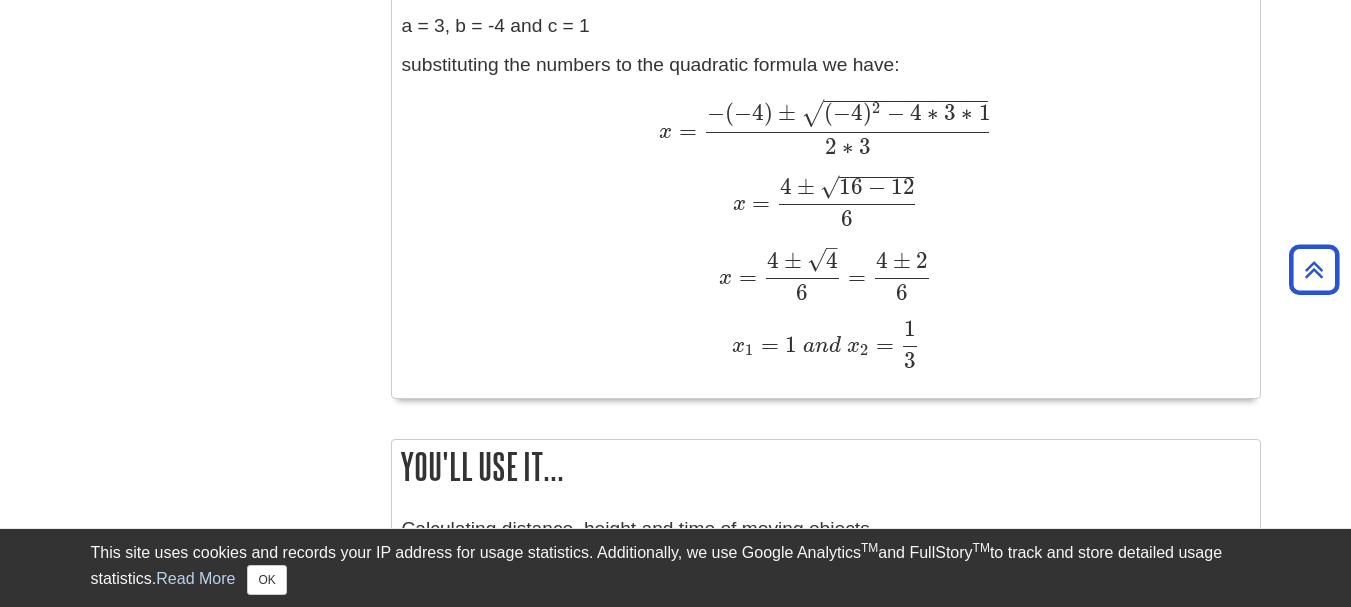 scroll, scrollTop: 2600, scrollLeft: 0, axis: vertical 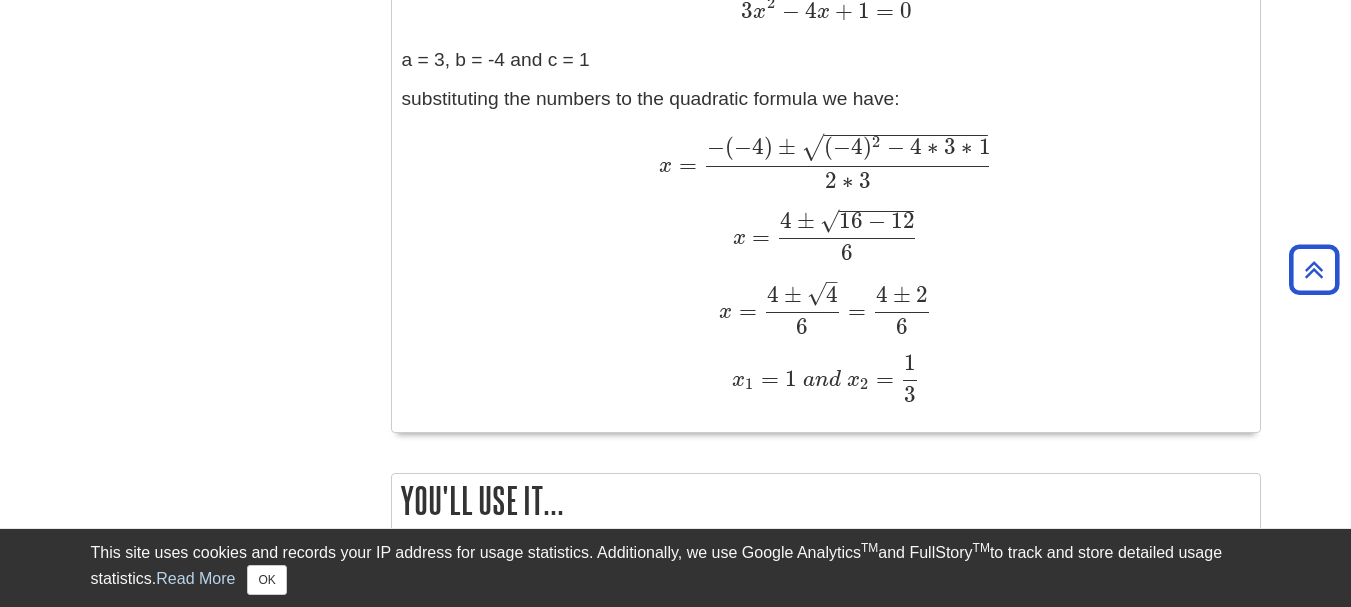 click on "x = 4 ± 4 – √ 6 = 4 ± 2 6 x = 4 ± 4 6 = 4 ± 2 6" at bounding box center [826, 307] 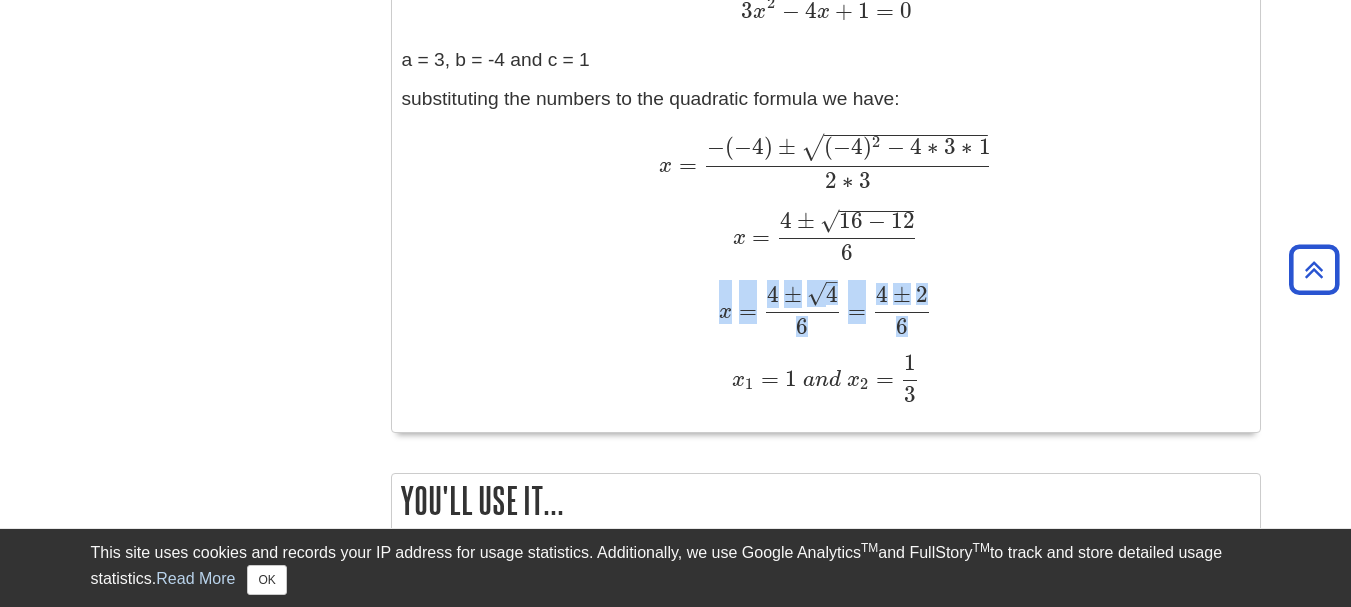 drag, startPoint x: 607, startPoint y: 283, endPoint x: 615, endPoint y: 350, distance: 67.47592 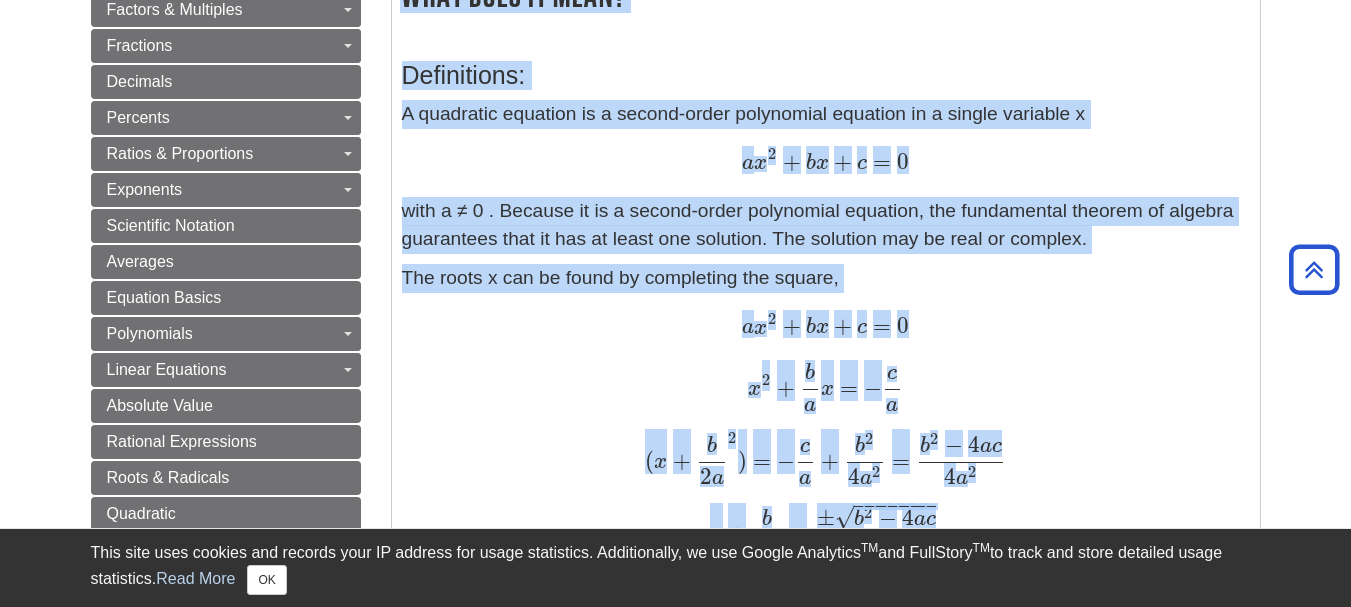 scroll, scrollTop: 0, scrollLeft: 0, axis: both 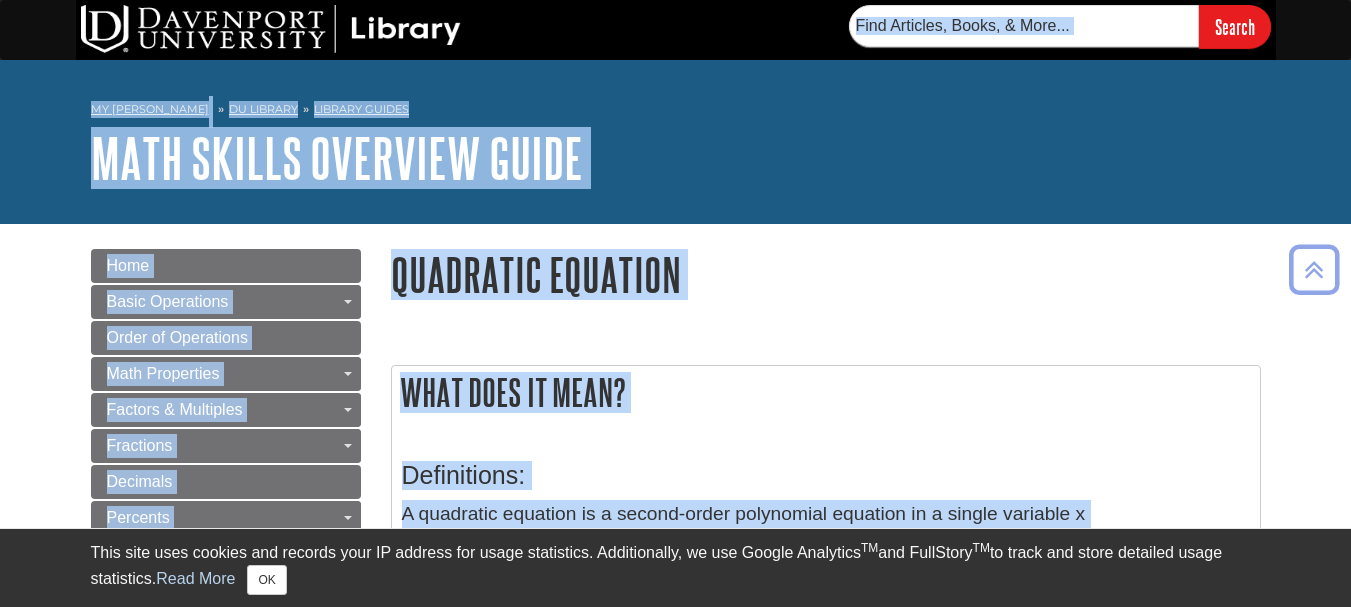 drag, startPoint x: 756, startPoint y: 392, endPoint x: 736, endPoint y: -12, distance: 404.49475 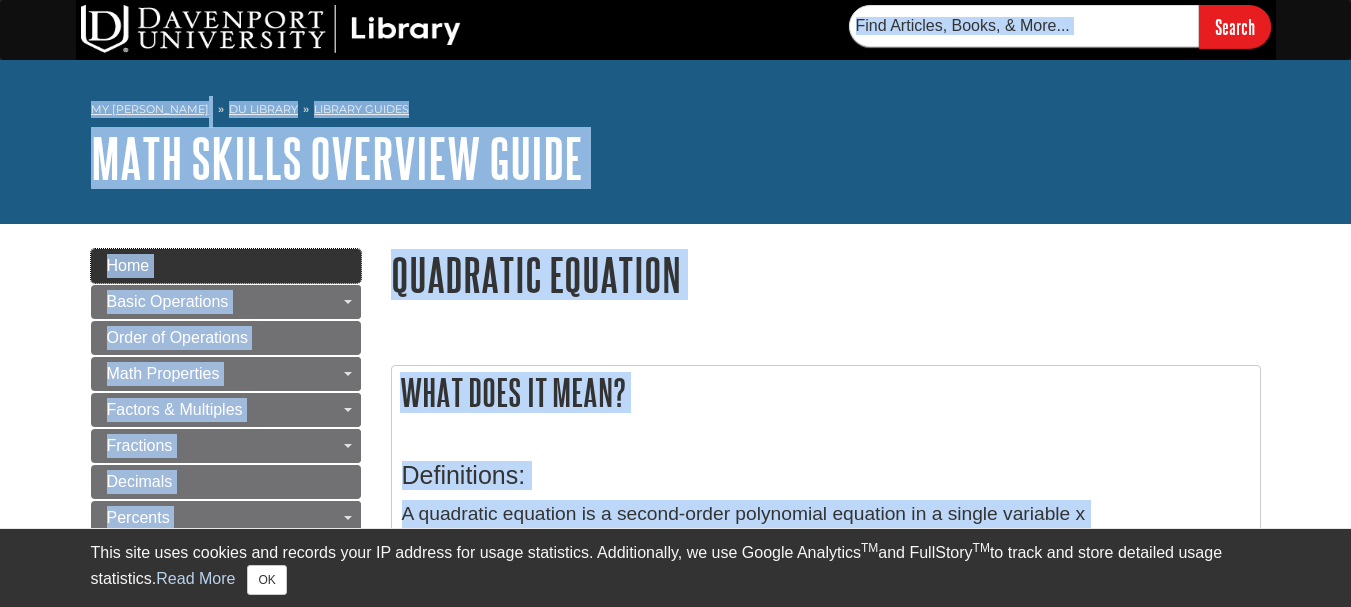 click on "Home" at bounding box center [226, 266] 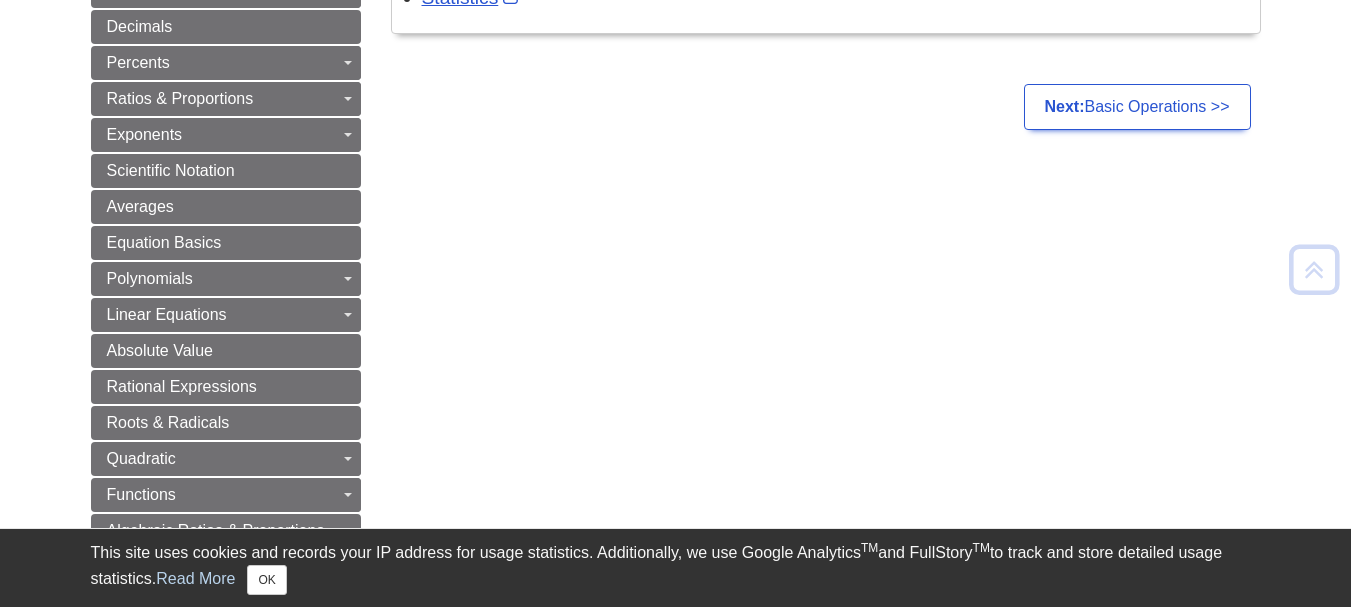 scroll, scrollTop: 500, scrollLeft: 0, axis: vertical 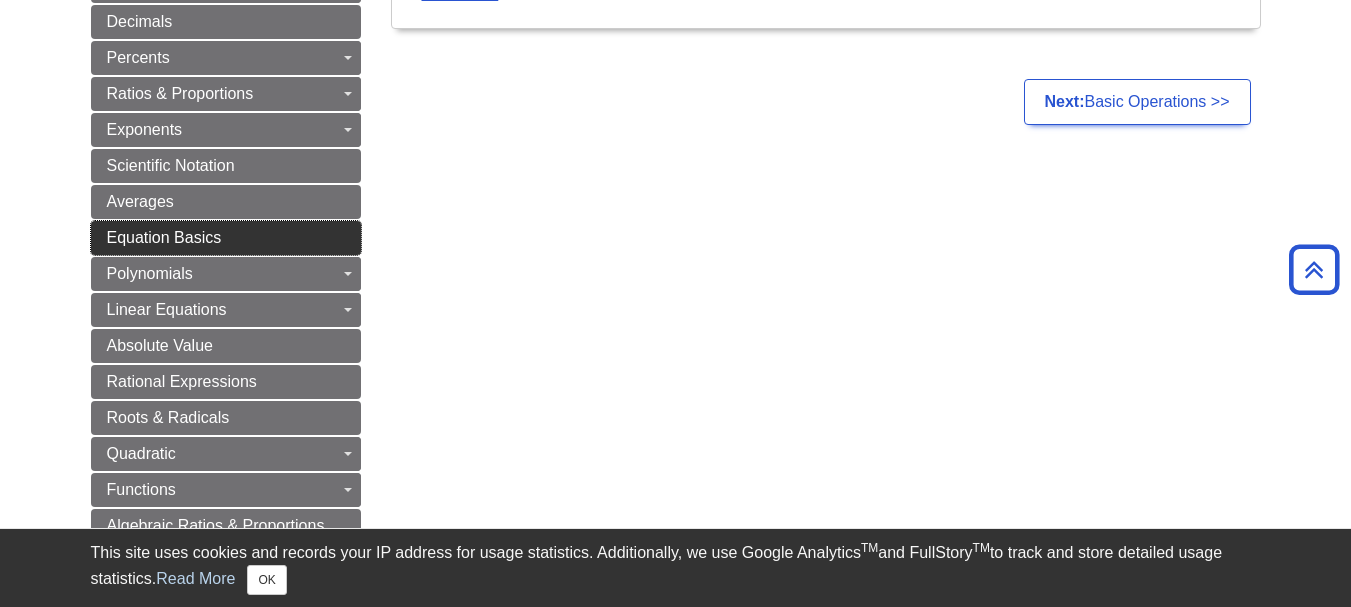 click on "Equation Basics" at bounding box center (226, 238) 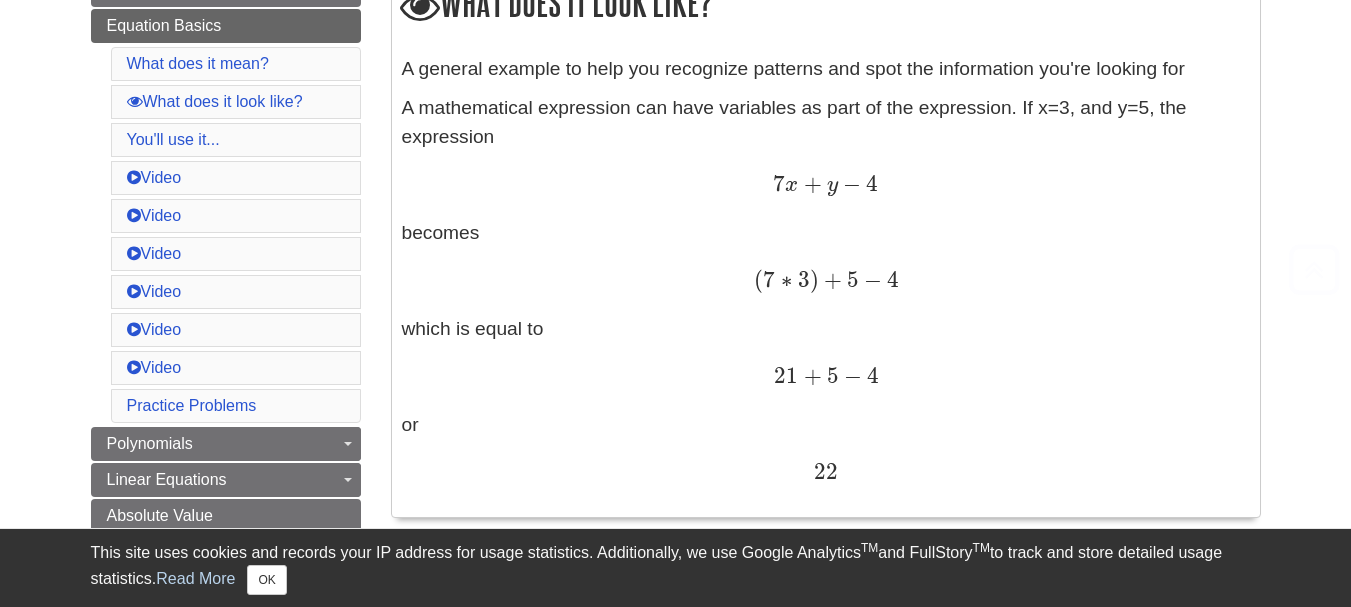 scroll, scrollTop: 700, scrollLeft: 0, axis: vertical 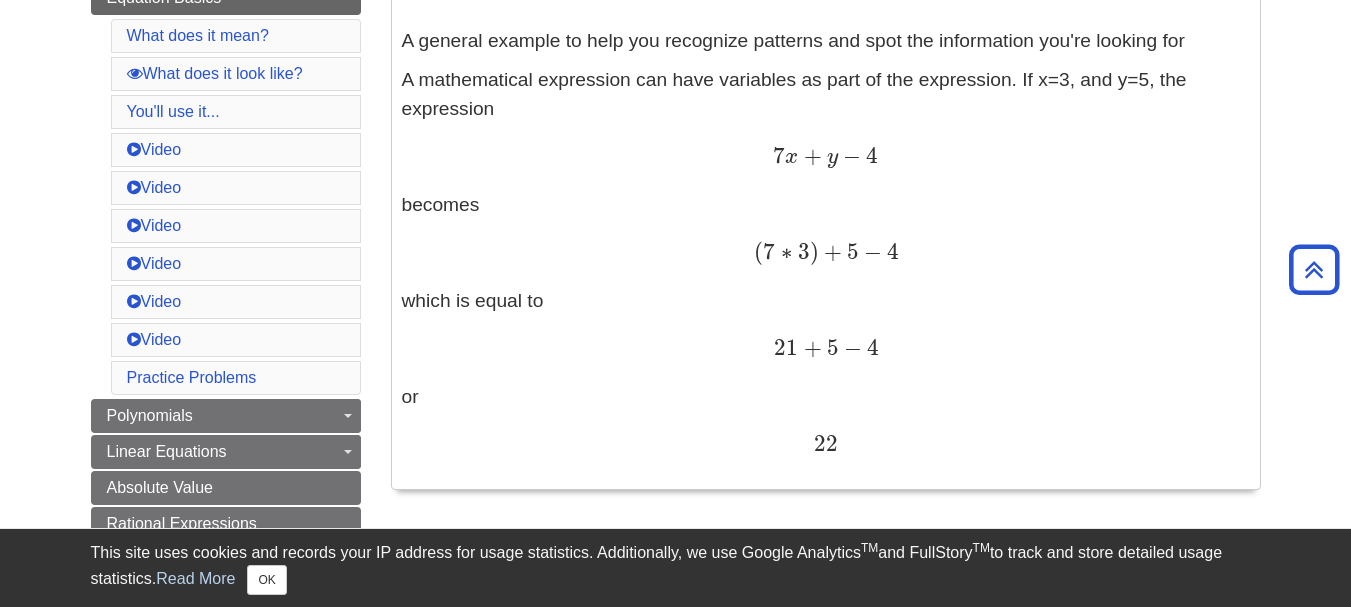 click on "A general example to help you recognize patterns and spot the information you're looking for
A mathematical expression can have variables as part of the expression. If x=3, and y=5, the expression  7 x + y − 4 7 x + y − 4  becomes  ( 7 ∗ 3 ) + 5 − 4 ( 7 ∗ 3 ) + 5 − 4  which is equal to  21 + 5 − 4 21 + 5 − 4  or  22 22" at bounding box center (826, 252) 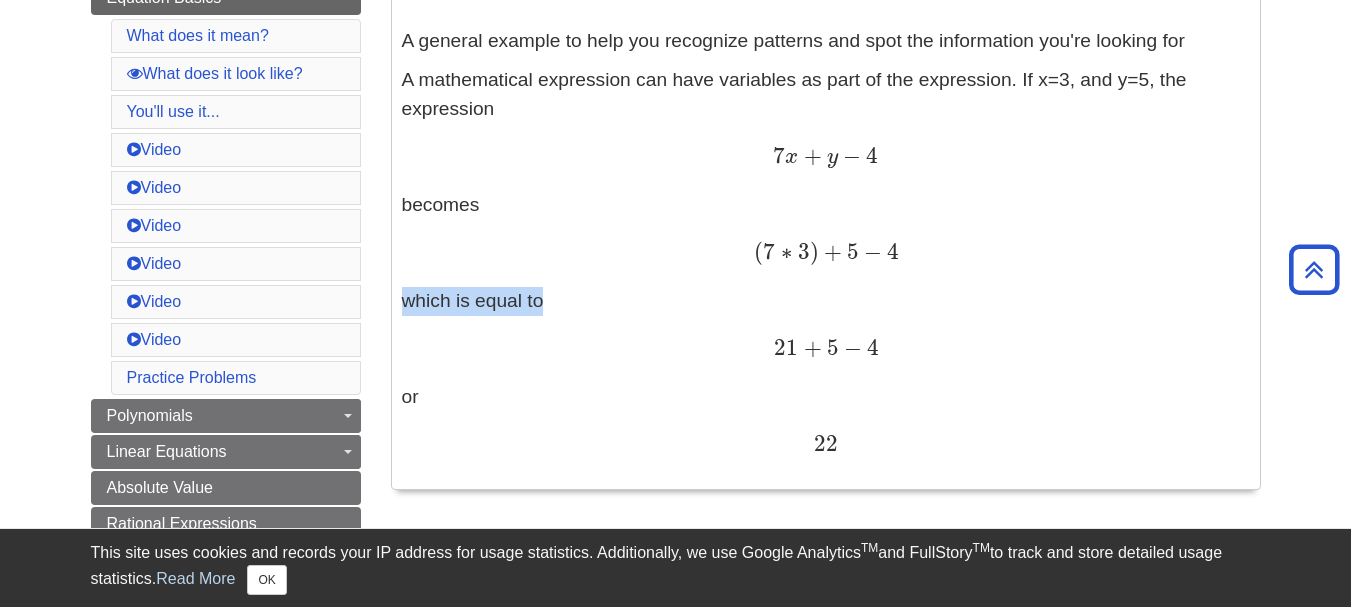 drag, startPoint x: 943, startPoint y: 245, endPoint x: 727, endPoint y: 329, distance: 231.7585 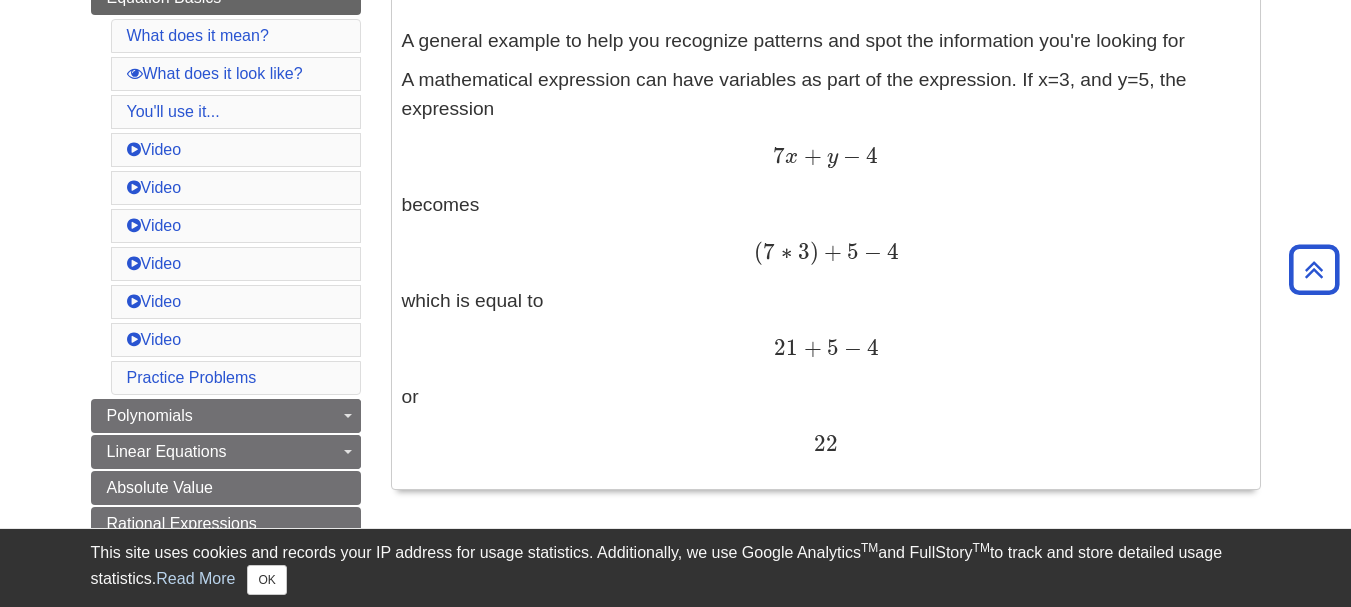 scroll, scrollTop: 800, scrollLeft: 0, axis: vertical 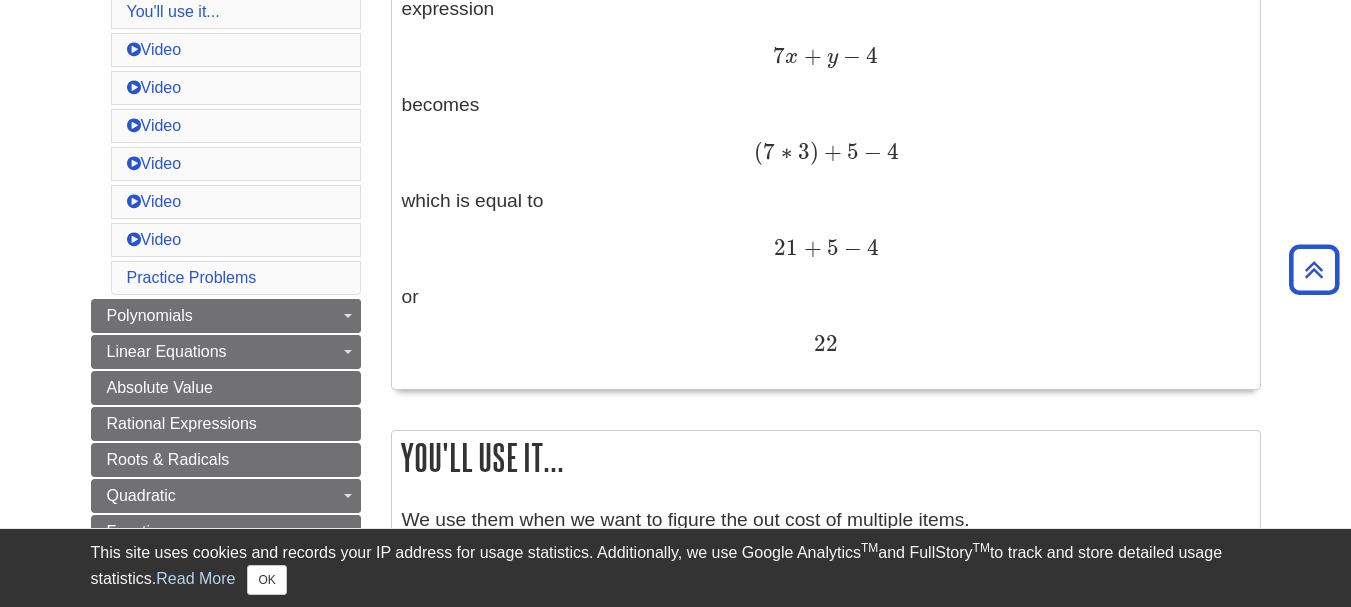 click on "Video" at bounding box center [236, 240] 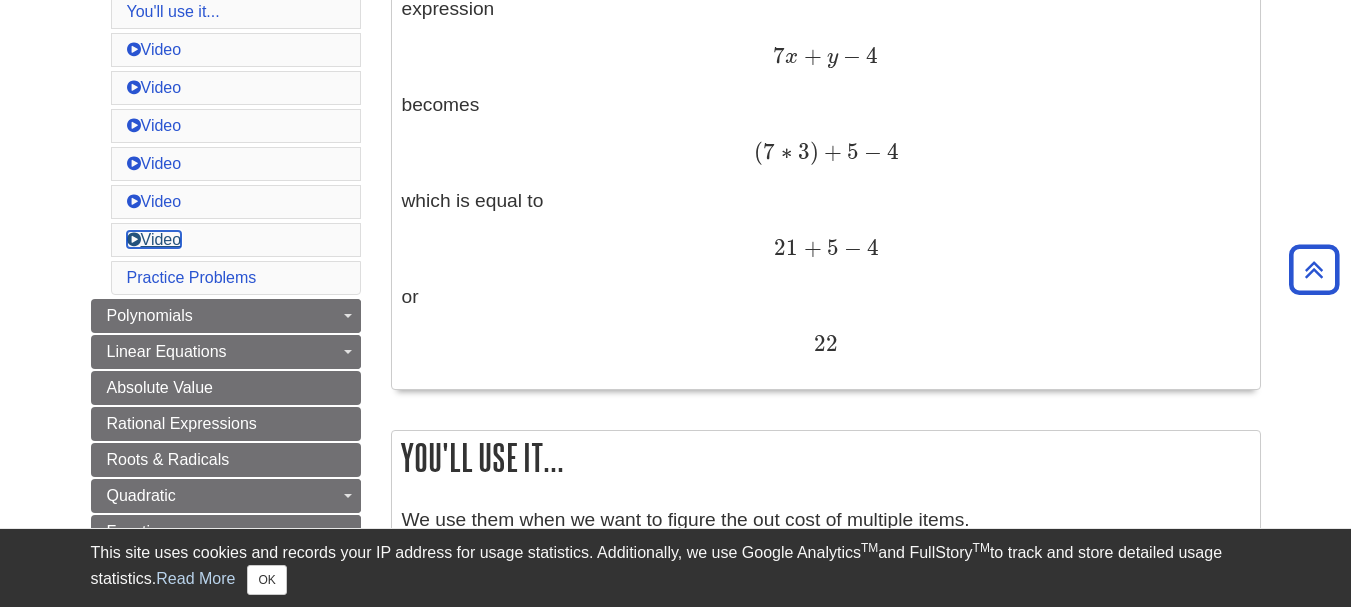 click on "Video" at bounding box center [154, 239] 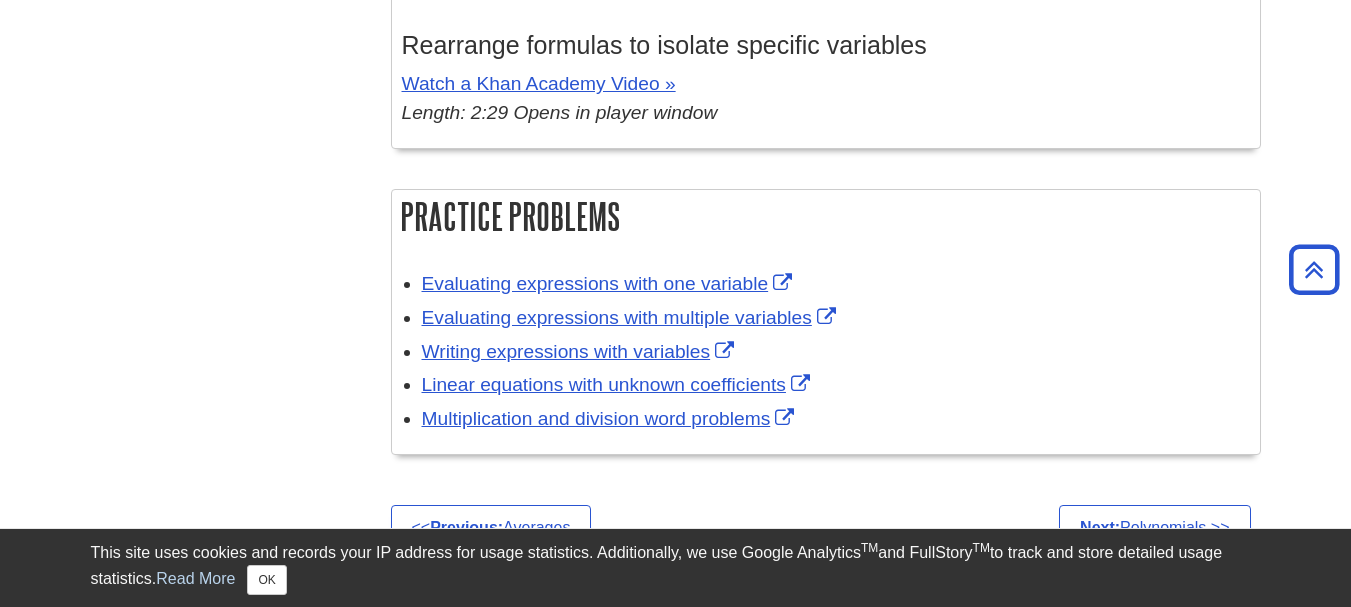 scroll, scrollTop: 2784, scrollLeft: 0, axis: vertical 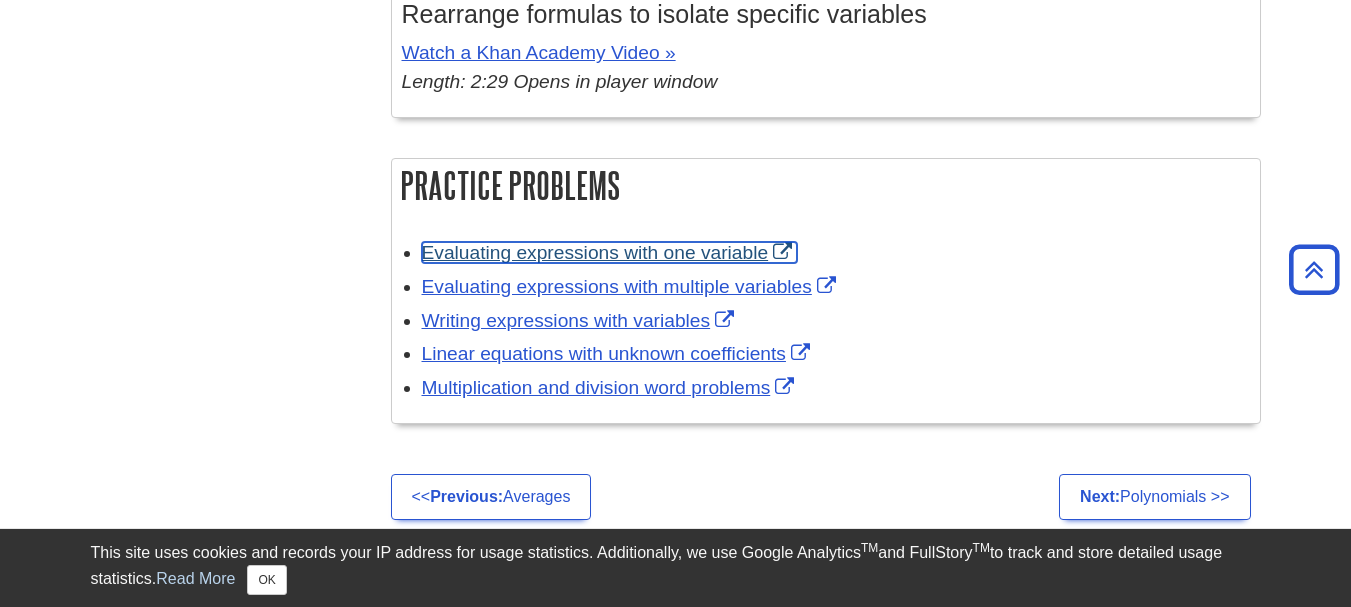 click on "Evaluating expressions with one variable" at bounding box center (610, 252) 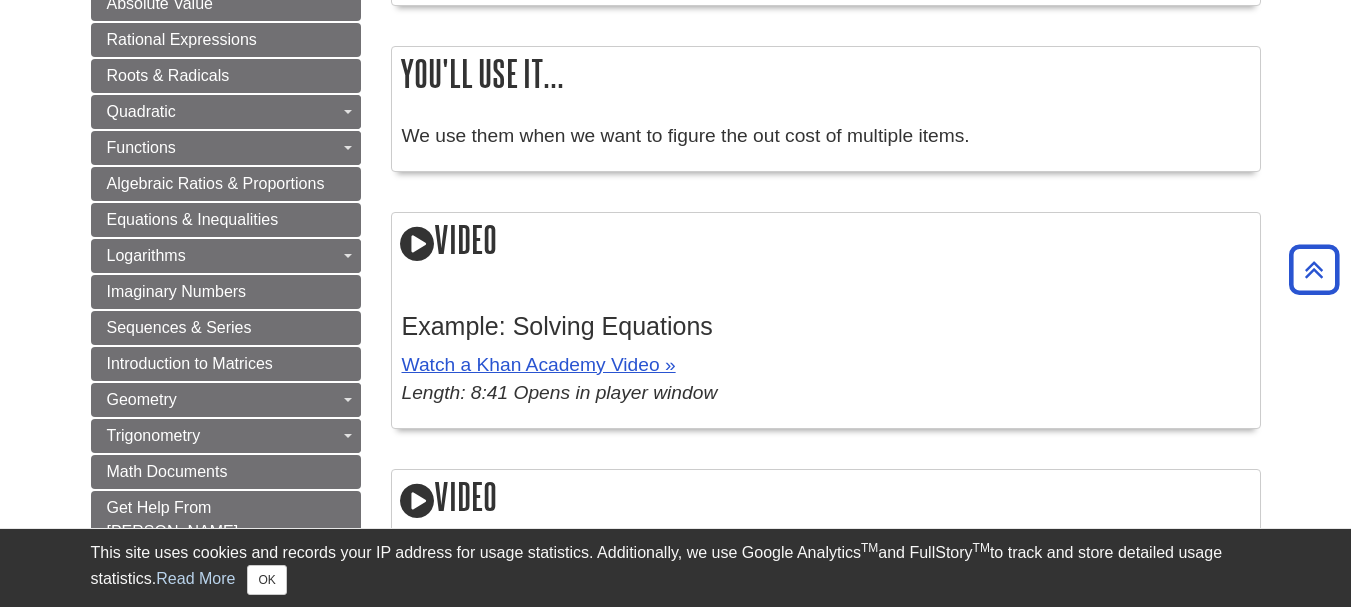 scroll, scrollTop: 1084, scrollLeft: 0, axis: vertical 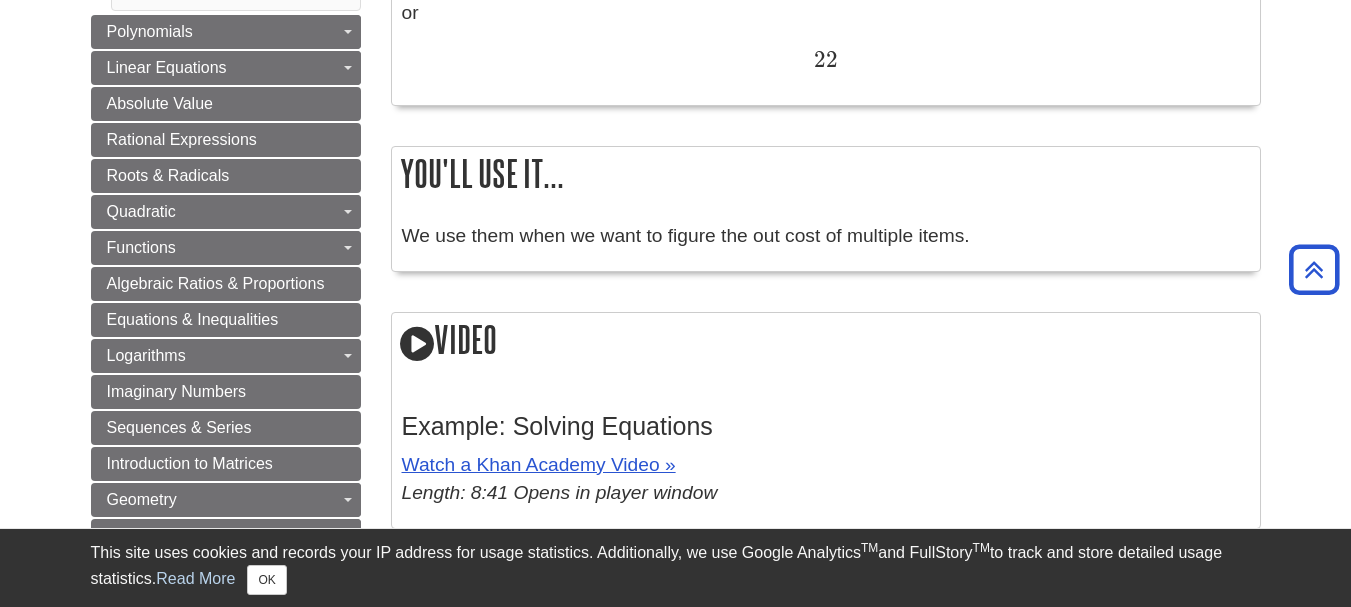 click at bounding box center (417, 344) 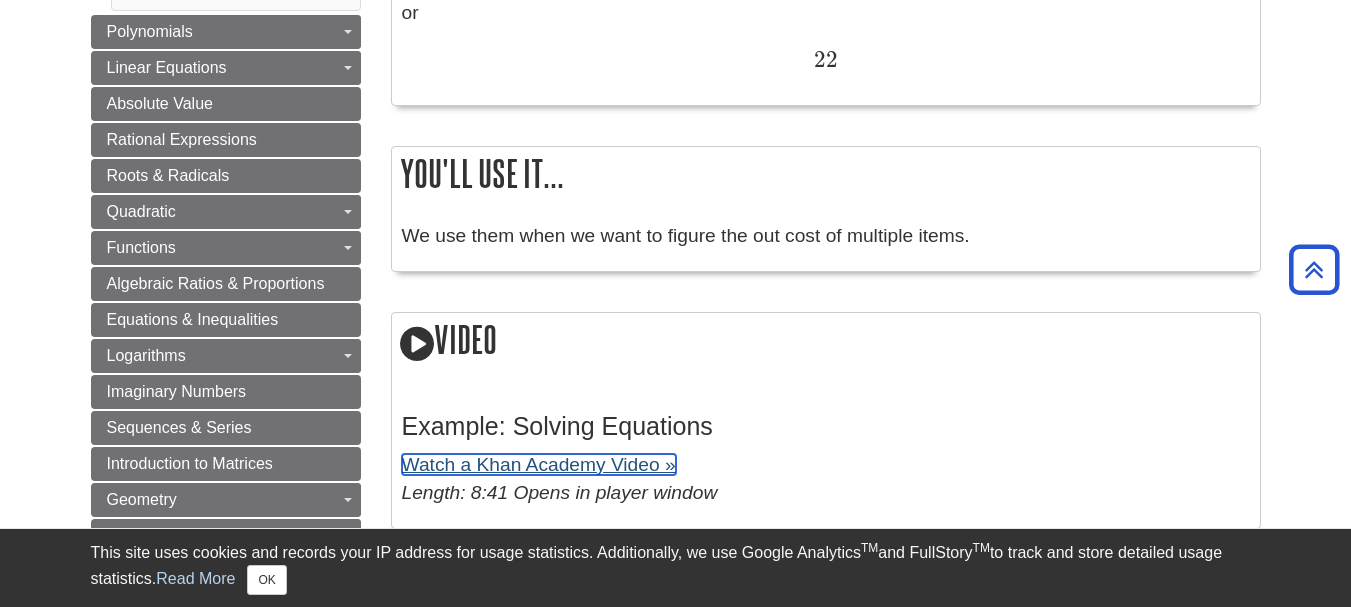 click on "Watch a Khan Academy Video »" at bounding box center [539, 464] 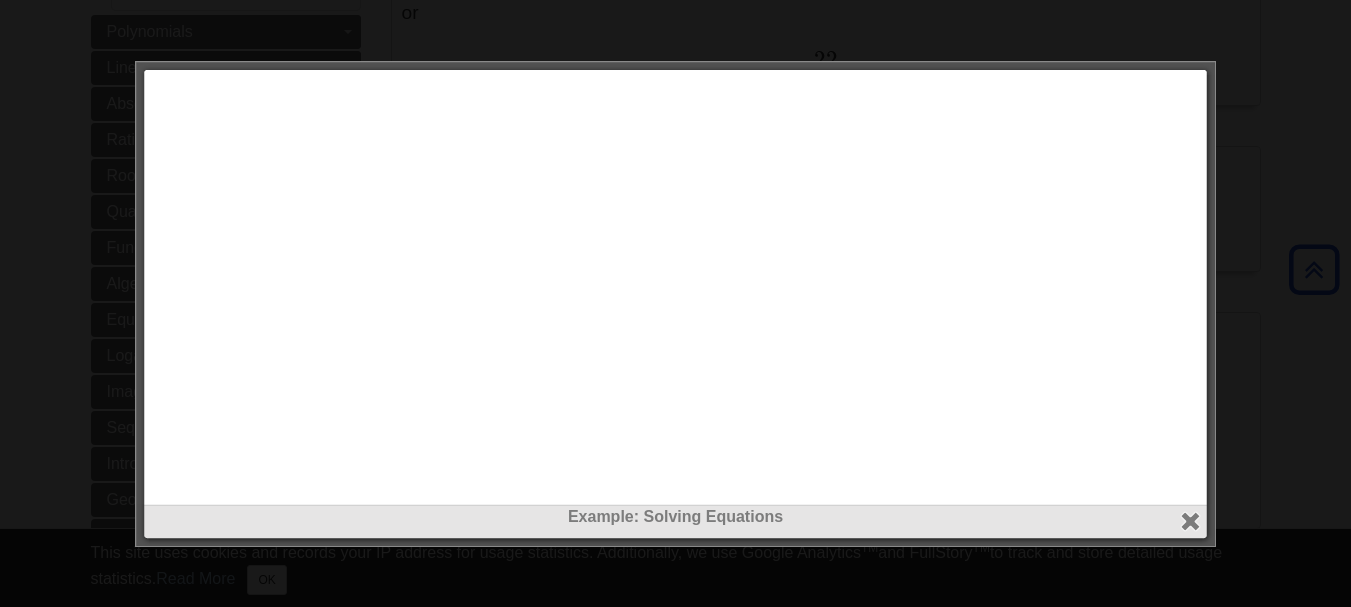 click at bounding box center [675, 303] 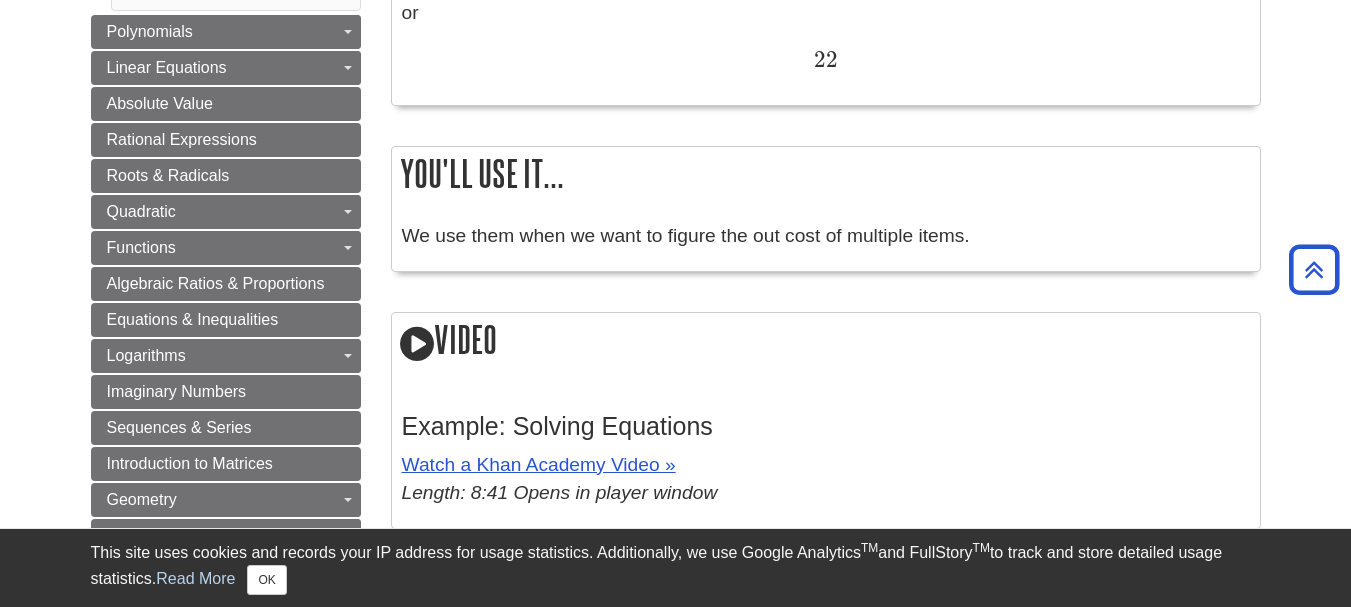 click at bounding box center [417, 344] 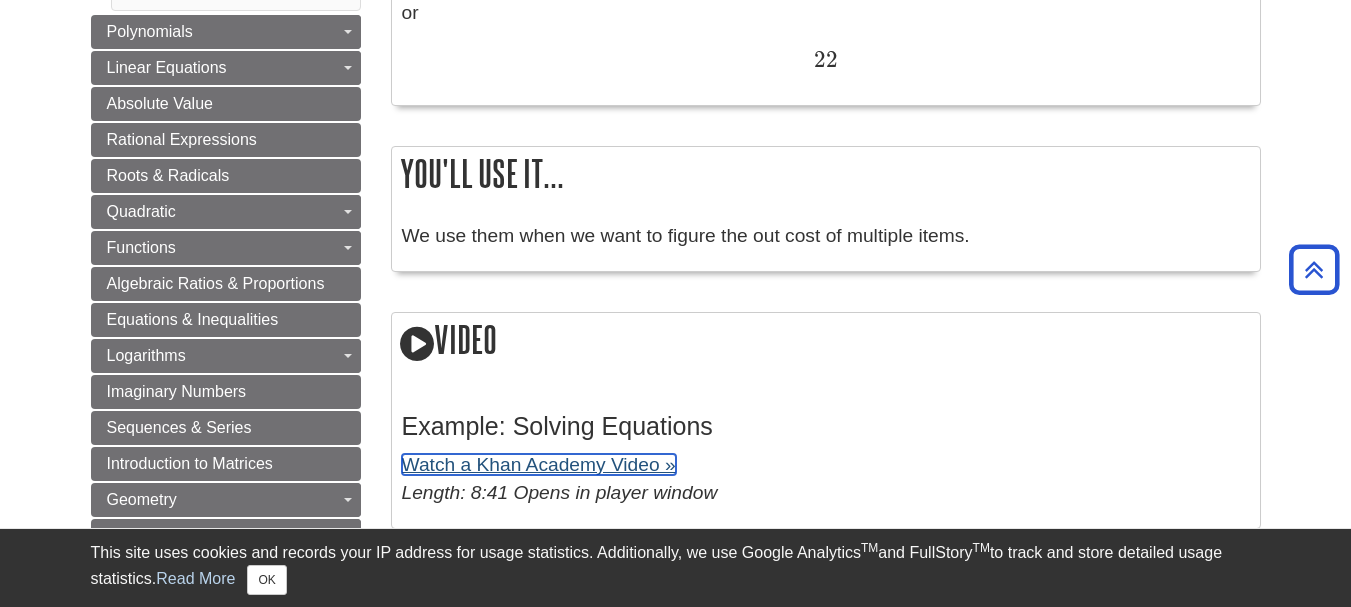 click on "Watch a Khan Academy Video »" at bounding box center (539, 464) 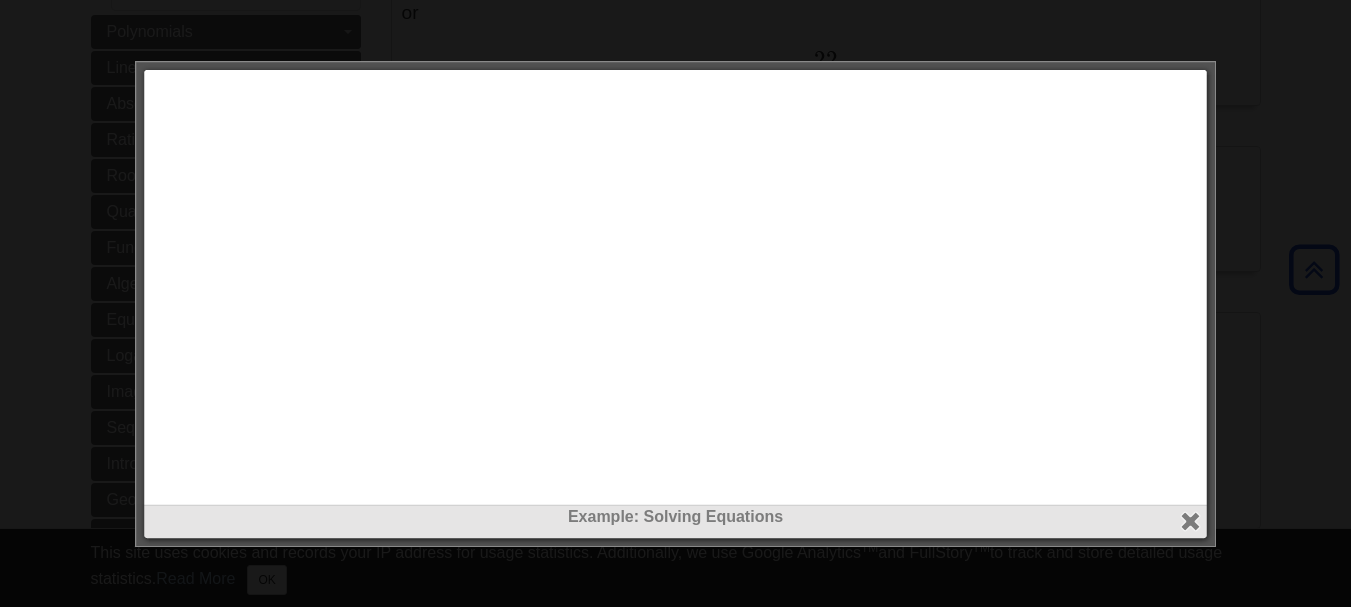 click at bounding box center (675, 303) 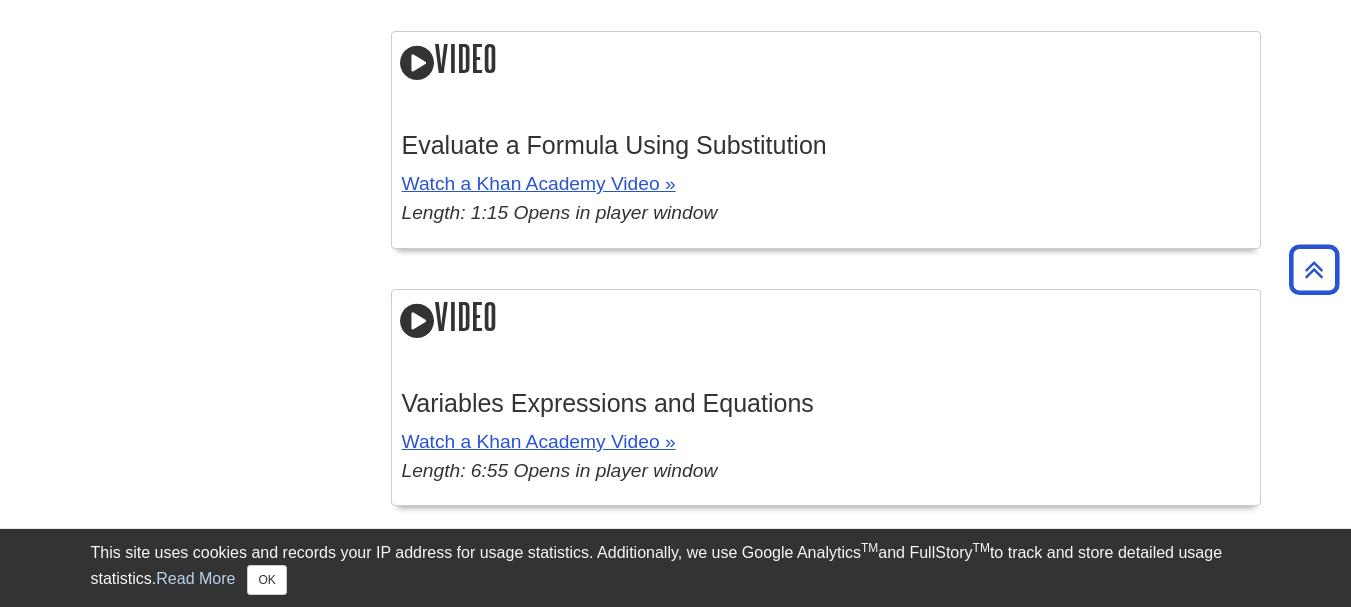 scroll, scrollTop: 1884, scrollLeft: 0, axis: vertical 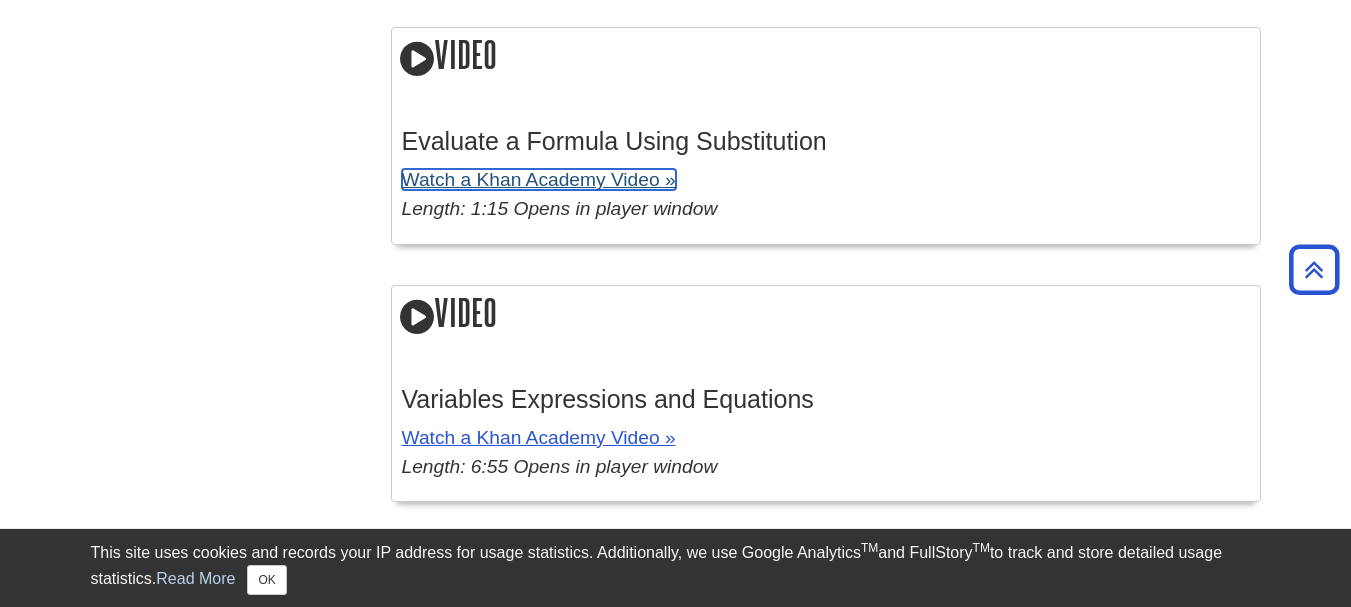 click on "Watch a Khan Academy Video »" at bounding box center [539, 179] 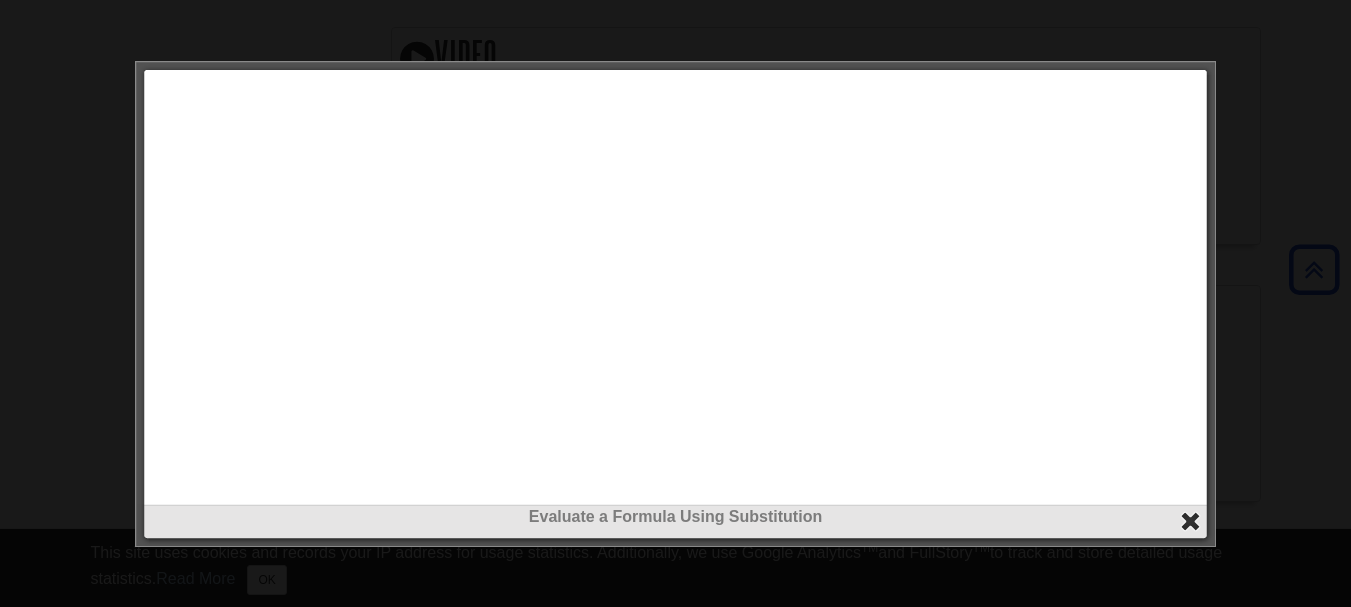 click on "close" at bounding box center (1190, 521) 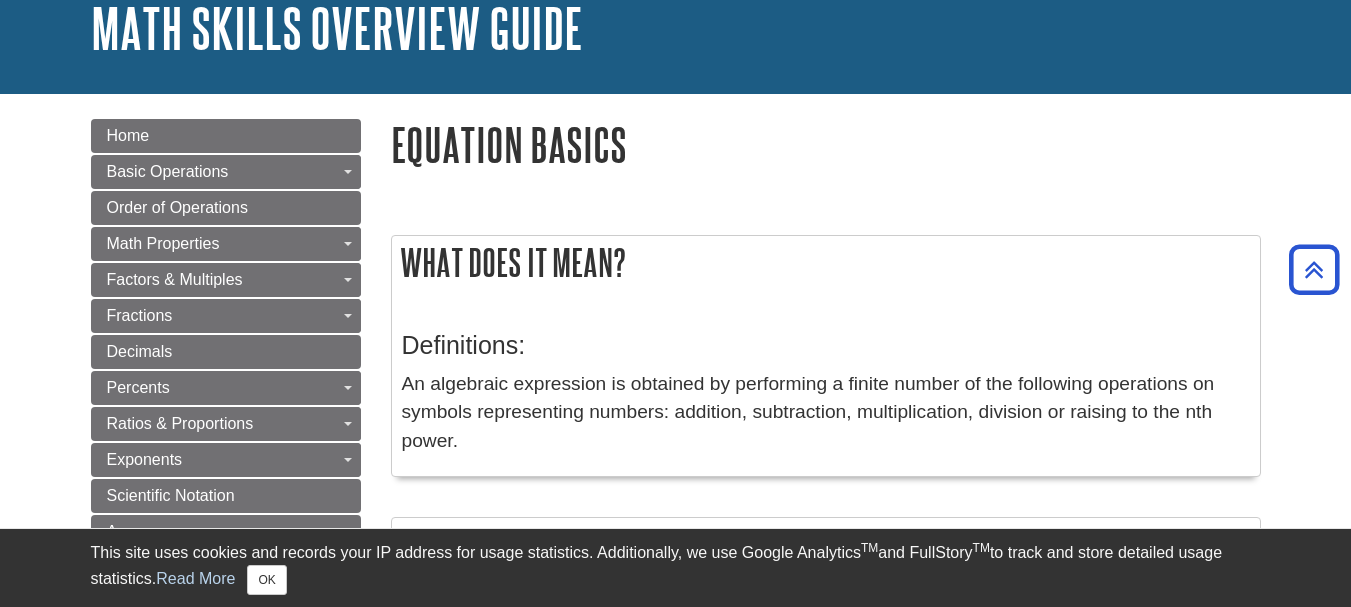 scroll, scrollTop: 0, scrollLeft: 0, axis: both 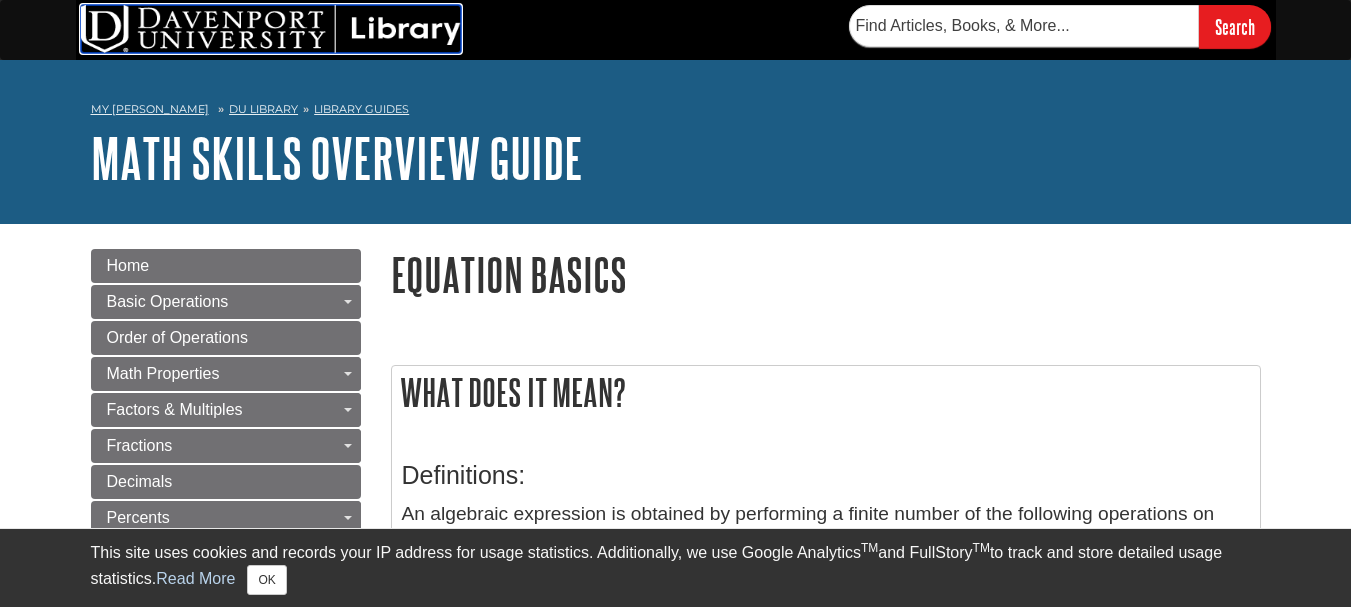 click at bounding box center [271, 29] 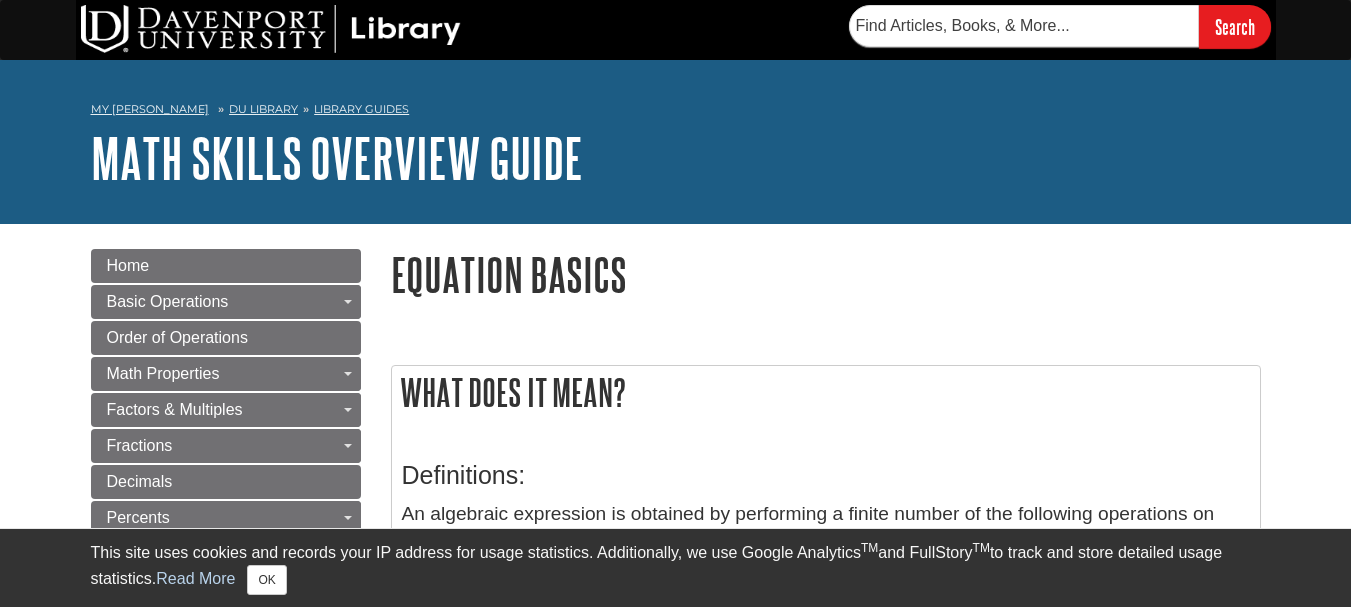 click on "Search" at bounding box center [676, 30] 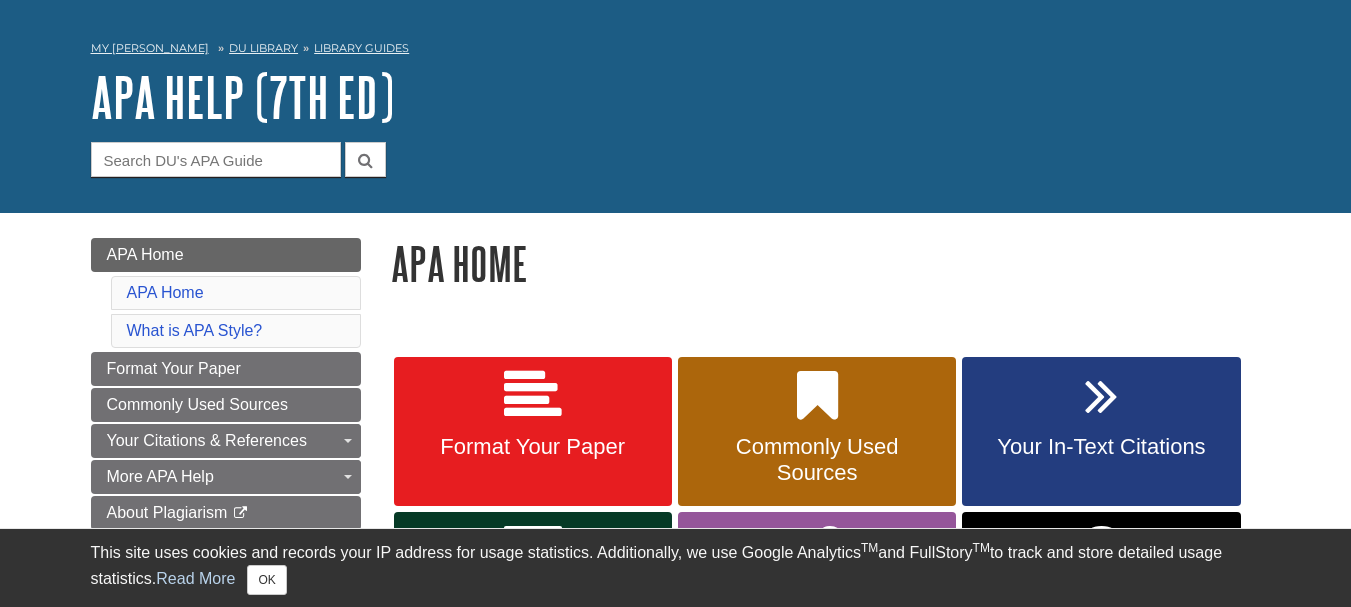 scroll, scrollTop: 300, scrollLeft: 0, axis: vertical 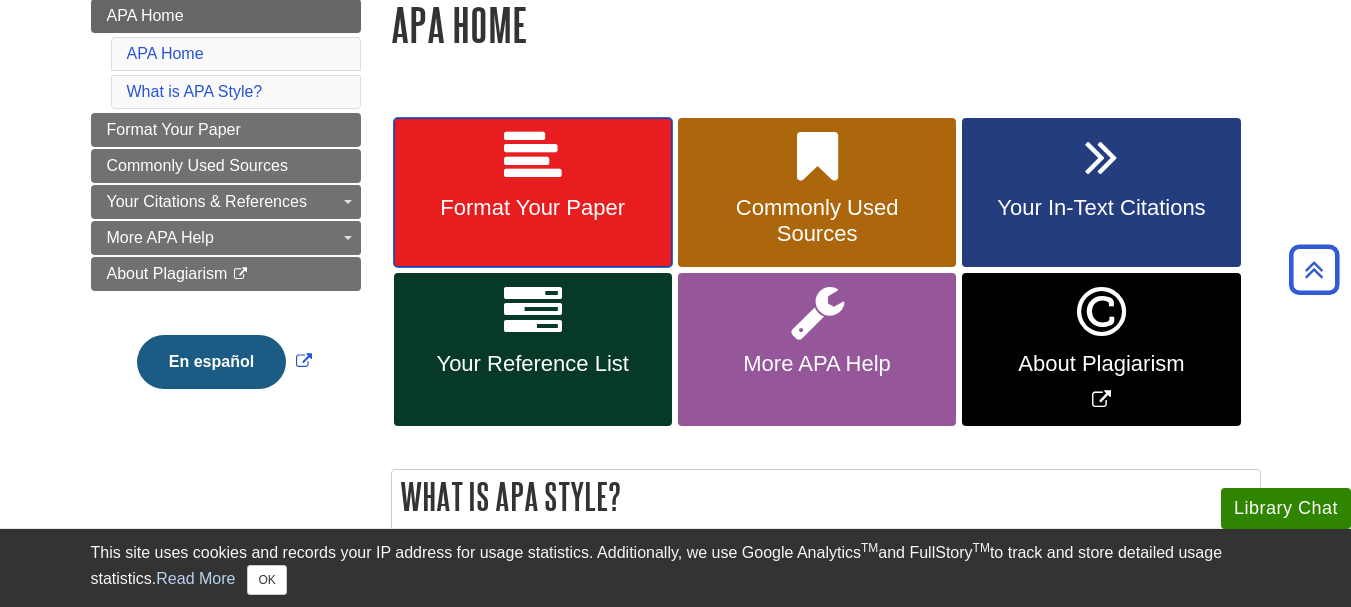 click on "Format Your Paper" at bounding box center [533, 193] 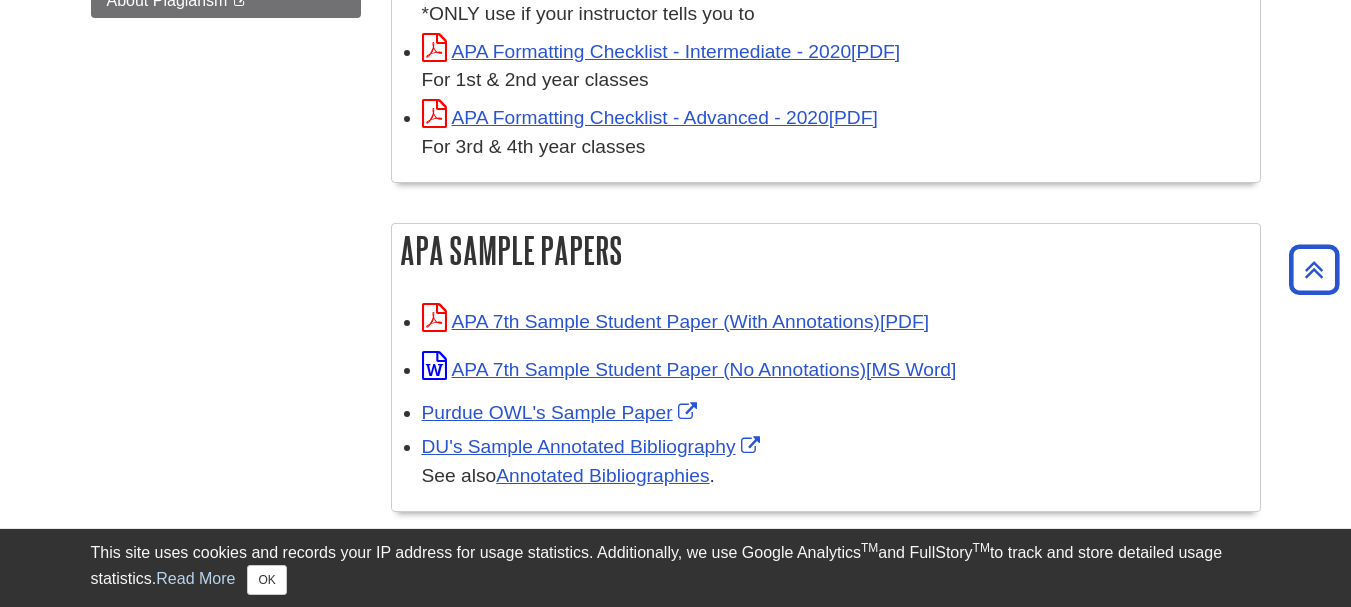scroll, scrollTop: 800, scrollLeft: 0, axis: vertical 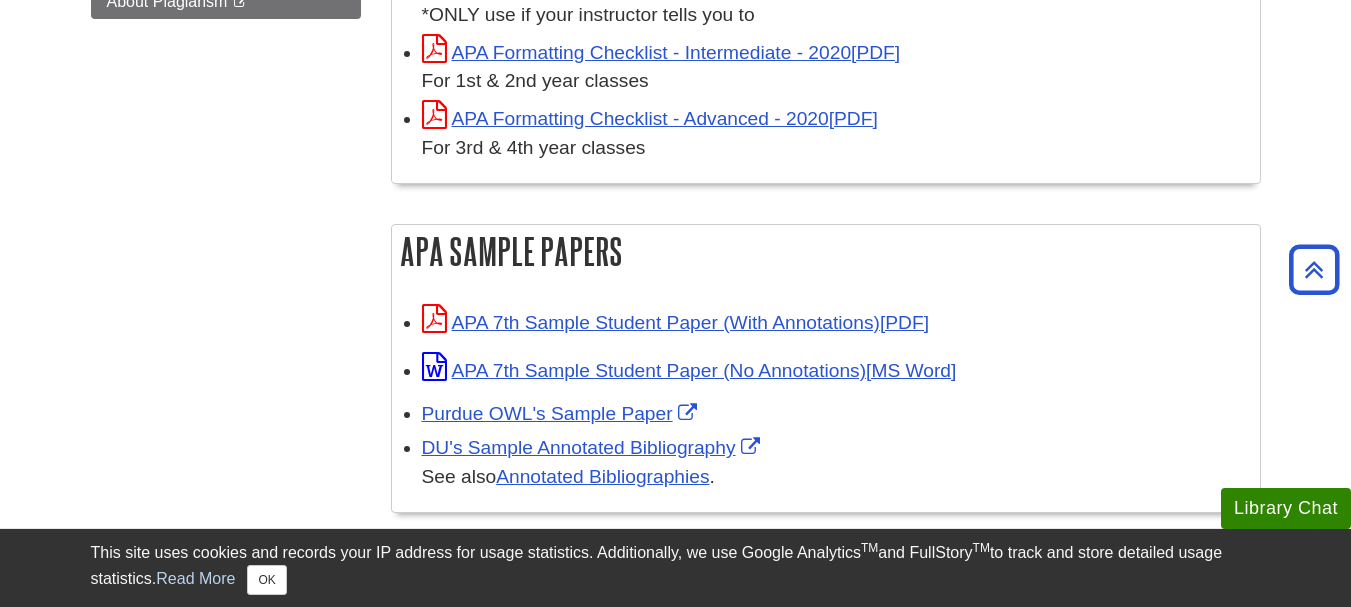 click on "APA 7th Sample Student Paper (With Annotations)" at bounding box center (836, 319) 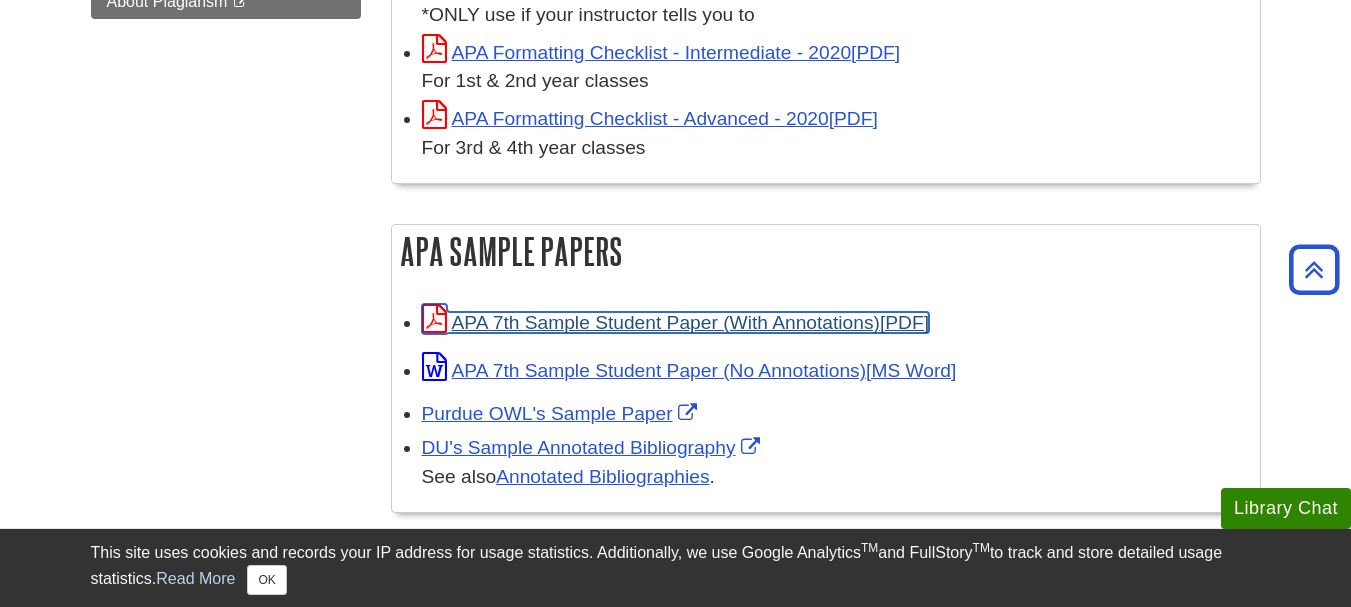 click on "APA 7th Sample Student Paper (With Annotations)" at bounding box center (675, 322) 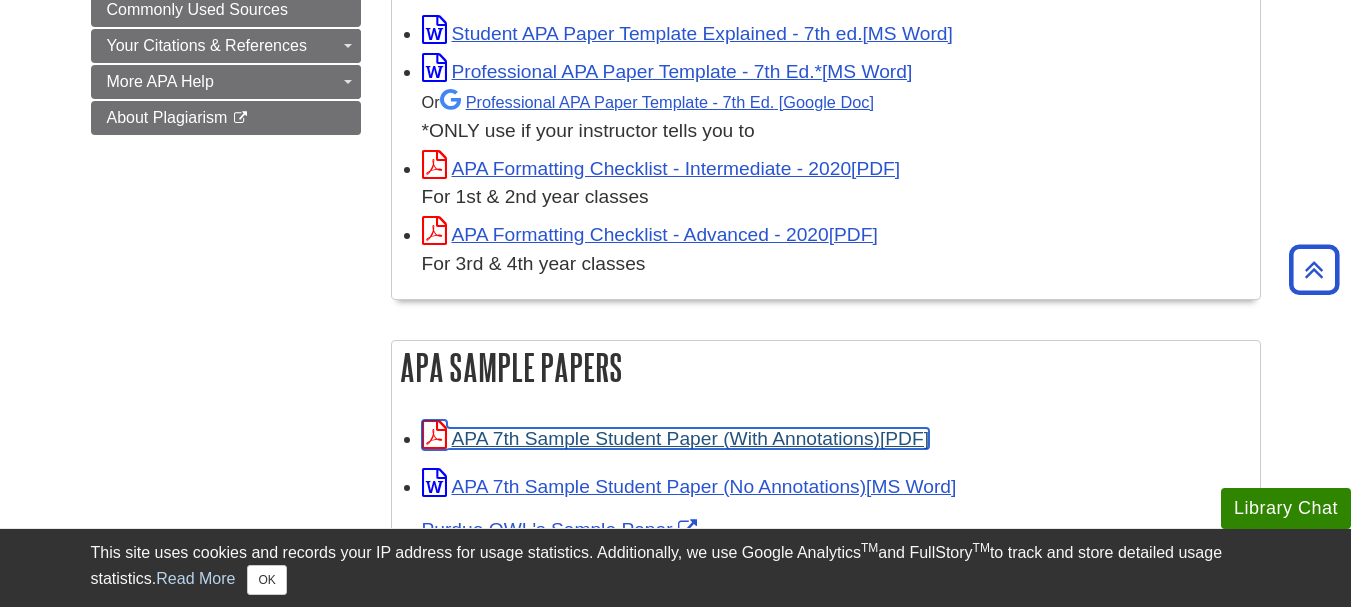 scroll, scrollTop: 500, scrollLeft: 0, axis: vertical 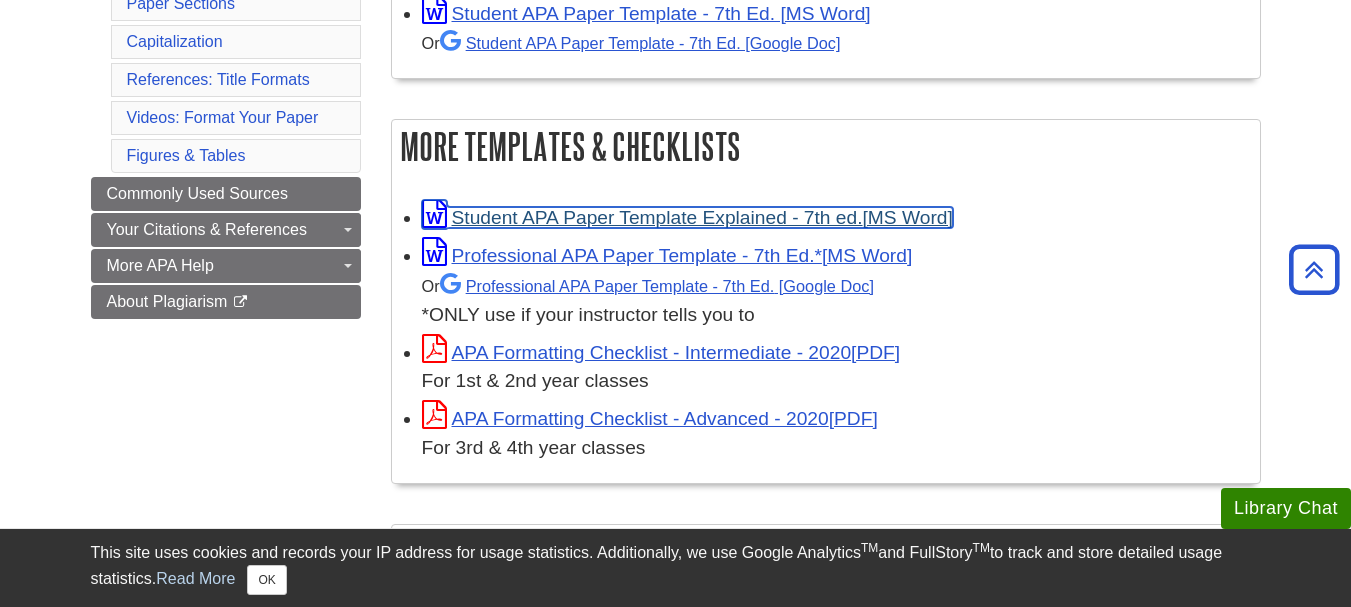 click on "Student APA Paper Template Explained - 7th ed." at bounding box center [687, 217] 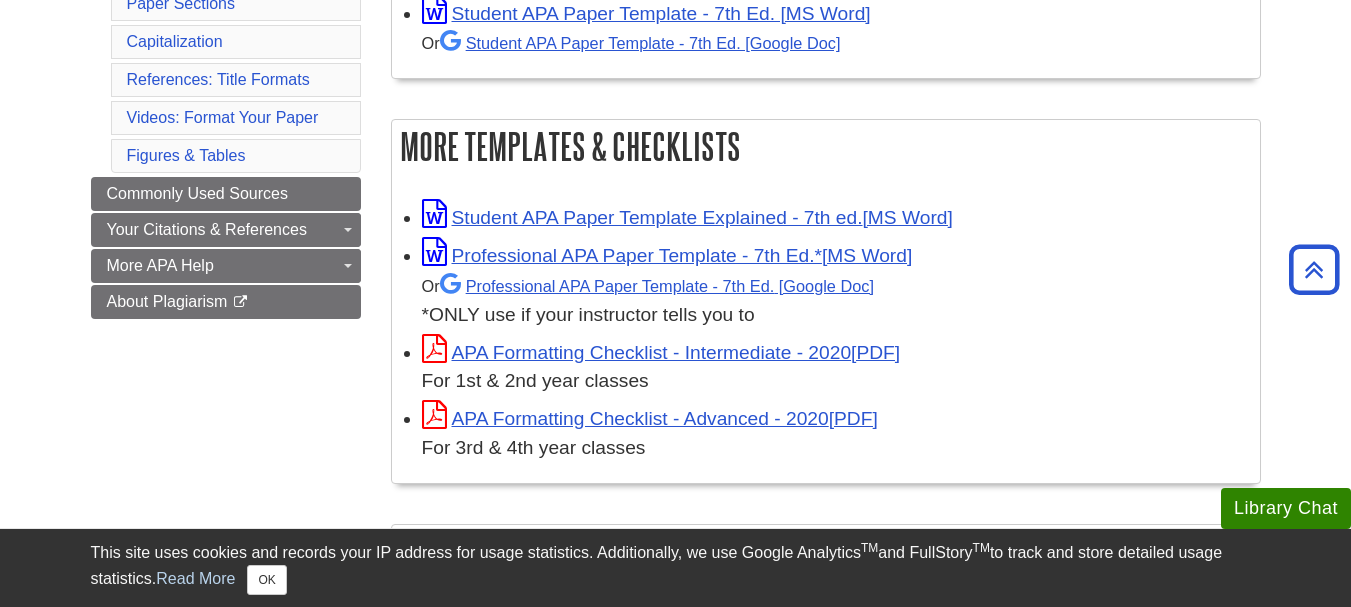 click on "Or  Professional APA Paper Template - 7th Ed.
*ONLY use if your instructor tells you to" at bounding box center [836, 300] 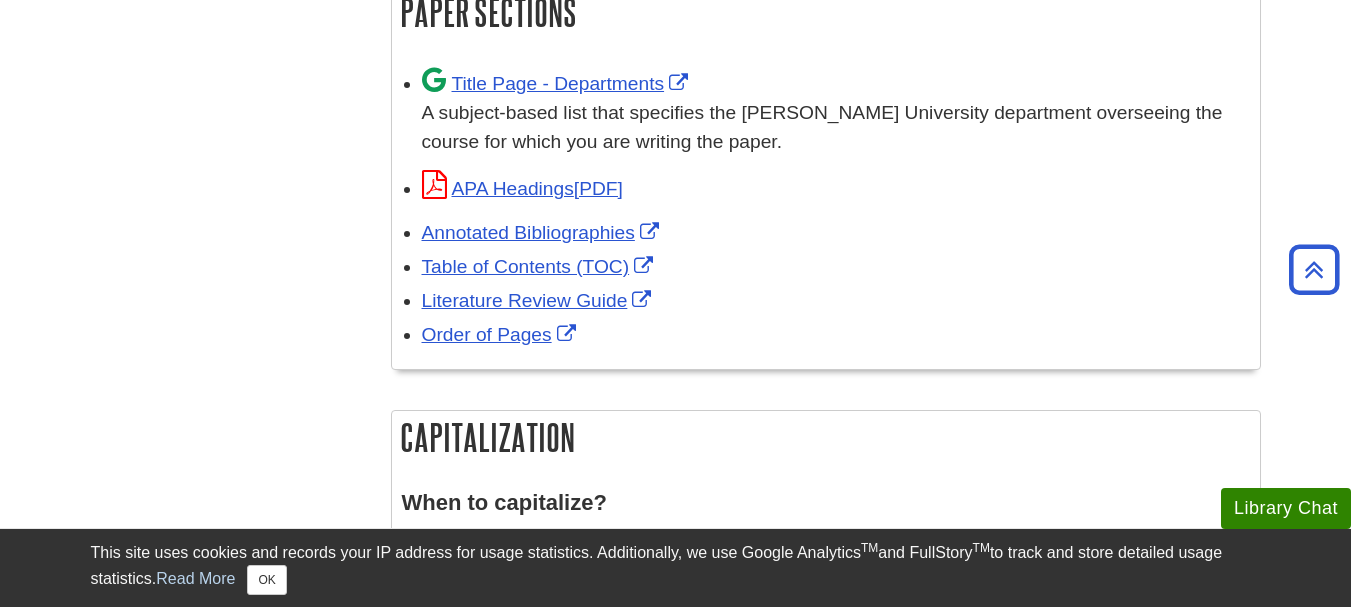 scroll, scrollTop: 1400, scrollLeft: 0, axis: vertical 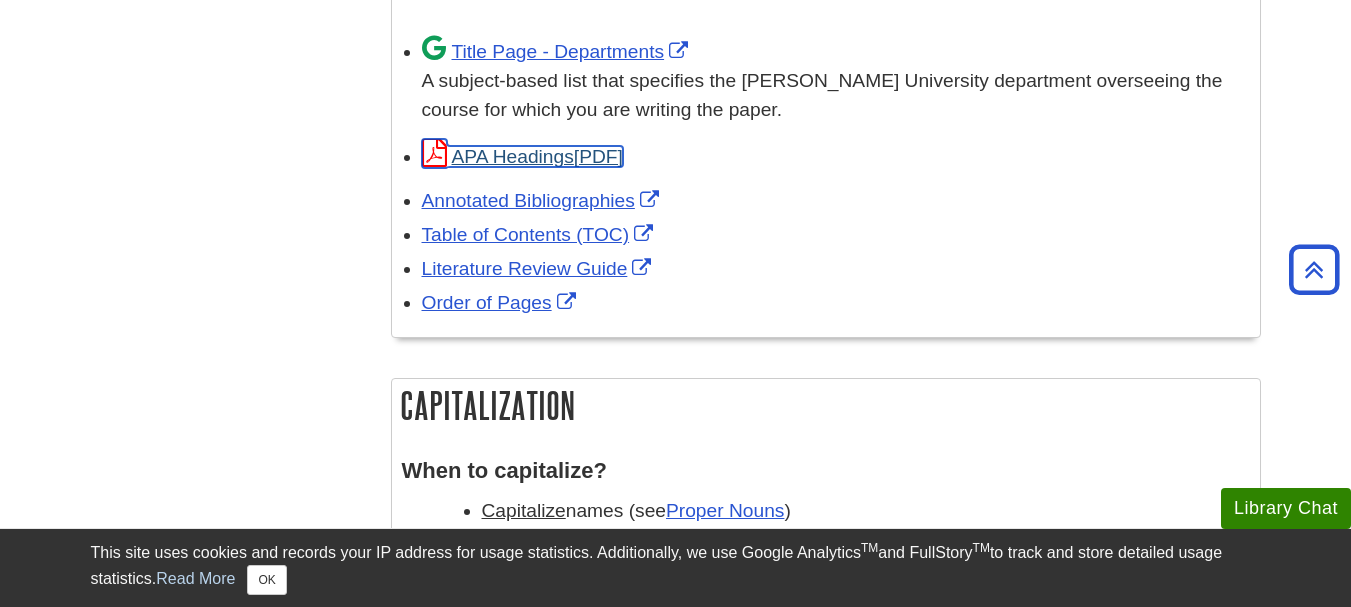click on "APA Headings" at bounding box center [522, 156] 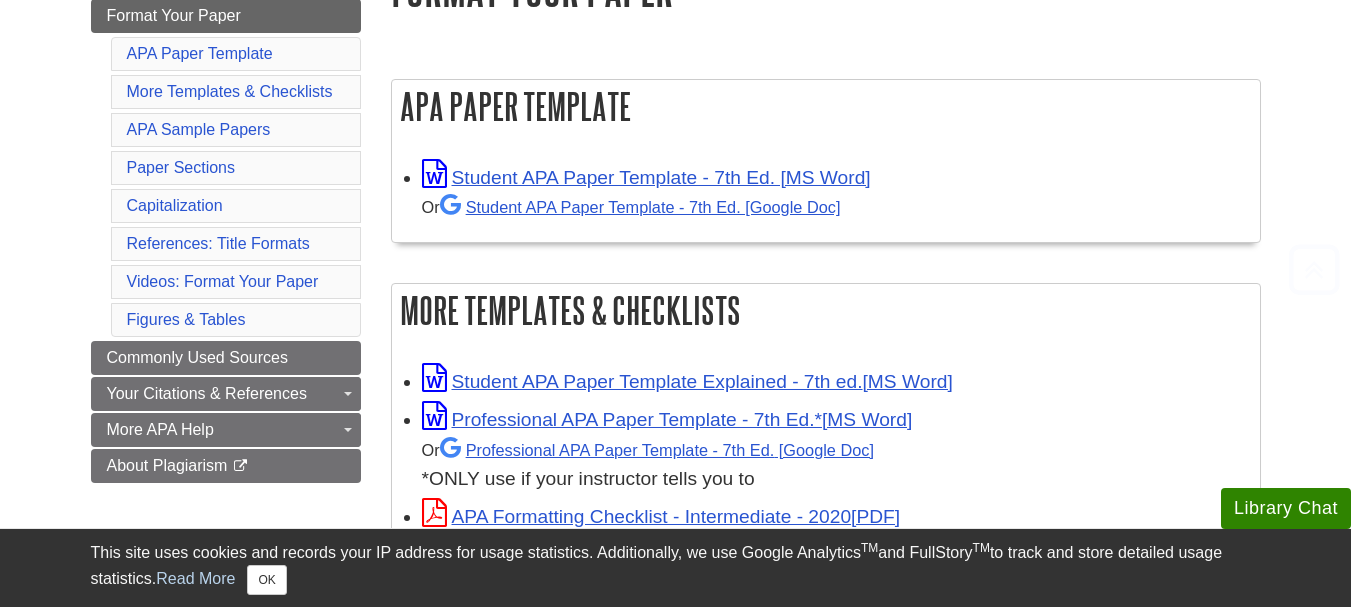 scroll, scrollTop: 400, scrollLeft: 0, axis: vertical 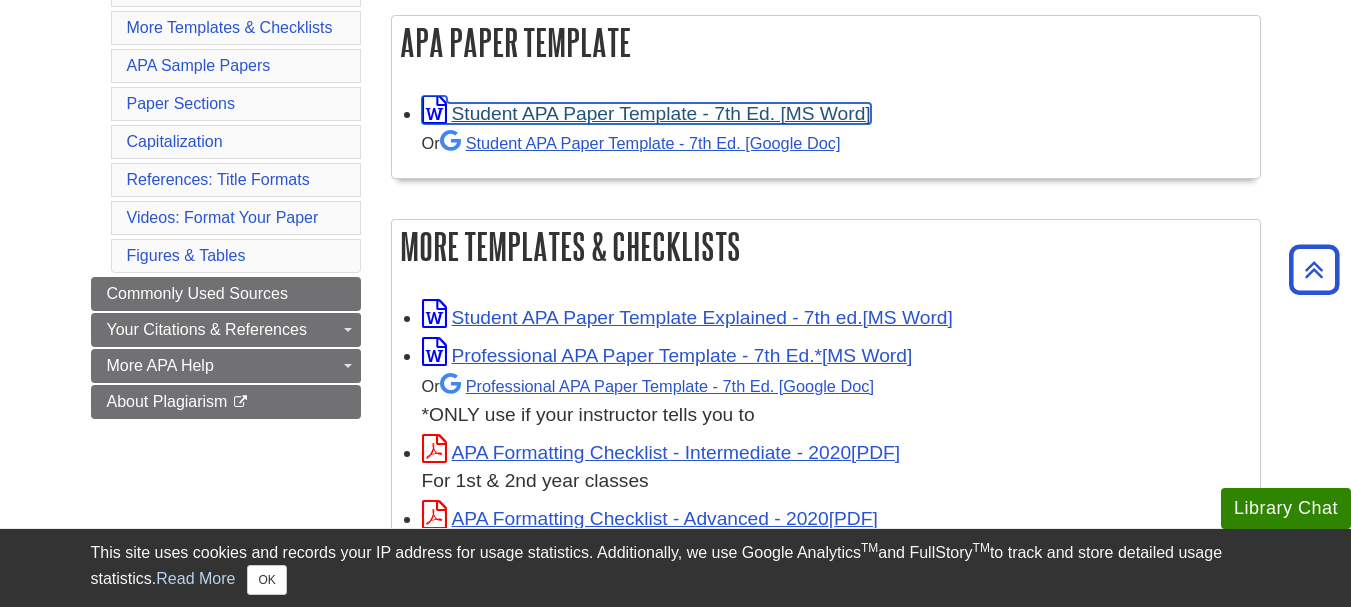 click on "Student APA Paper Template - 7th Ed. [MS Word]" at bounding box center (646, 113) 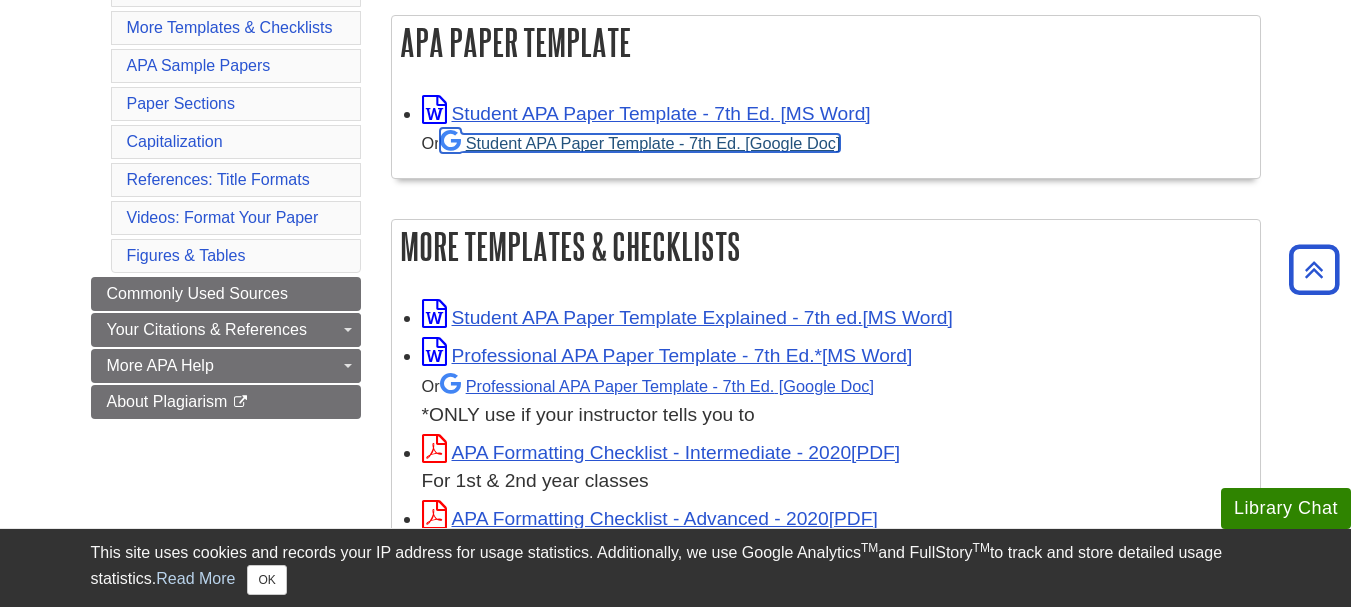 click on "Student APA Paper Template - 7th Ed. [Google Doc]" at bounding box center (640, 143) 